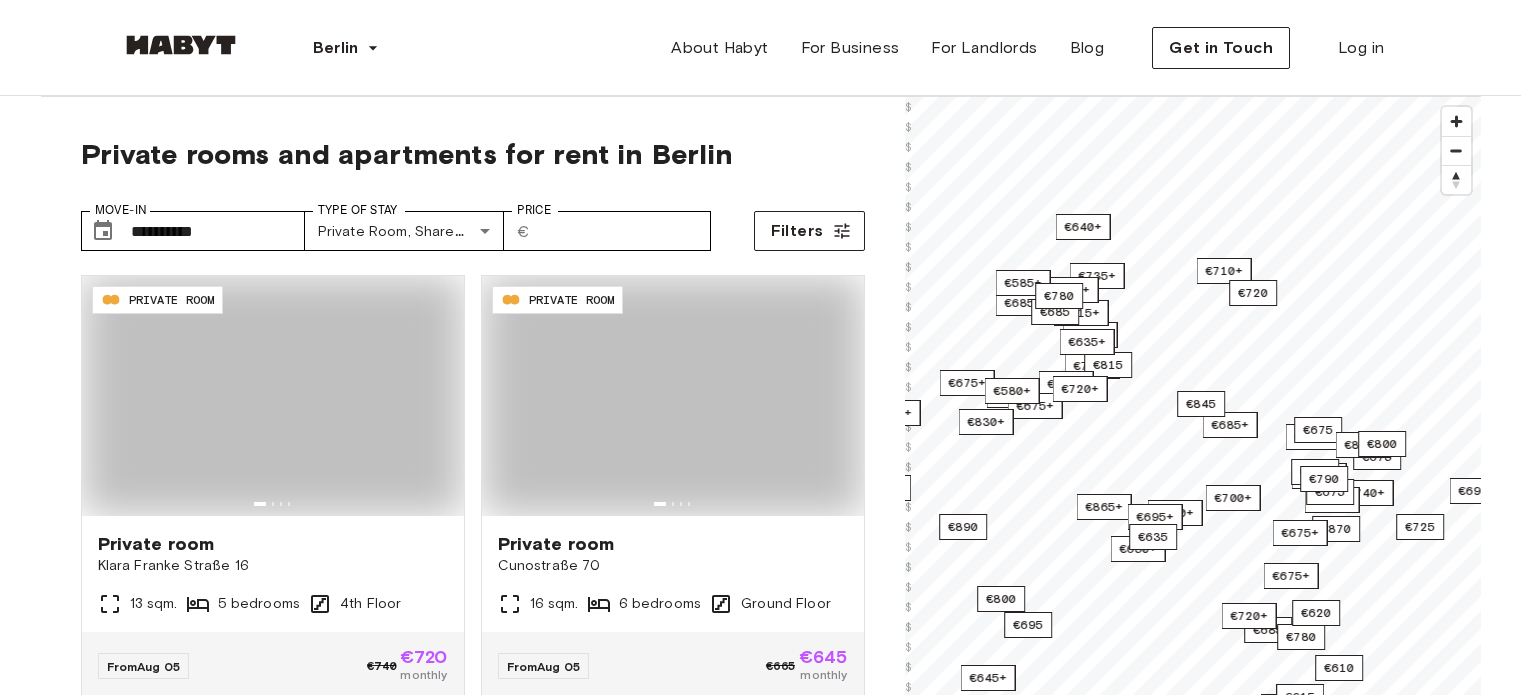 scroll, scrollTop: 0, scrollLeft: 0, axis: both 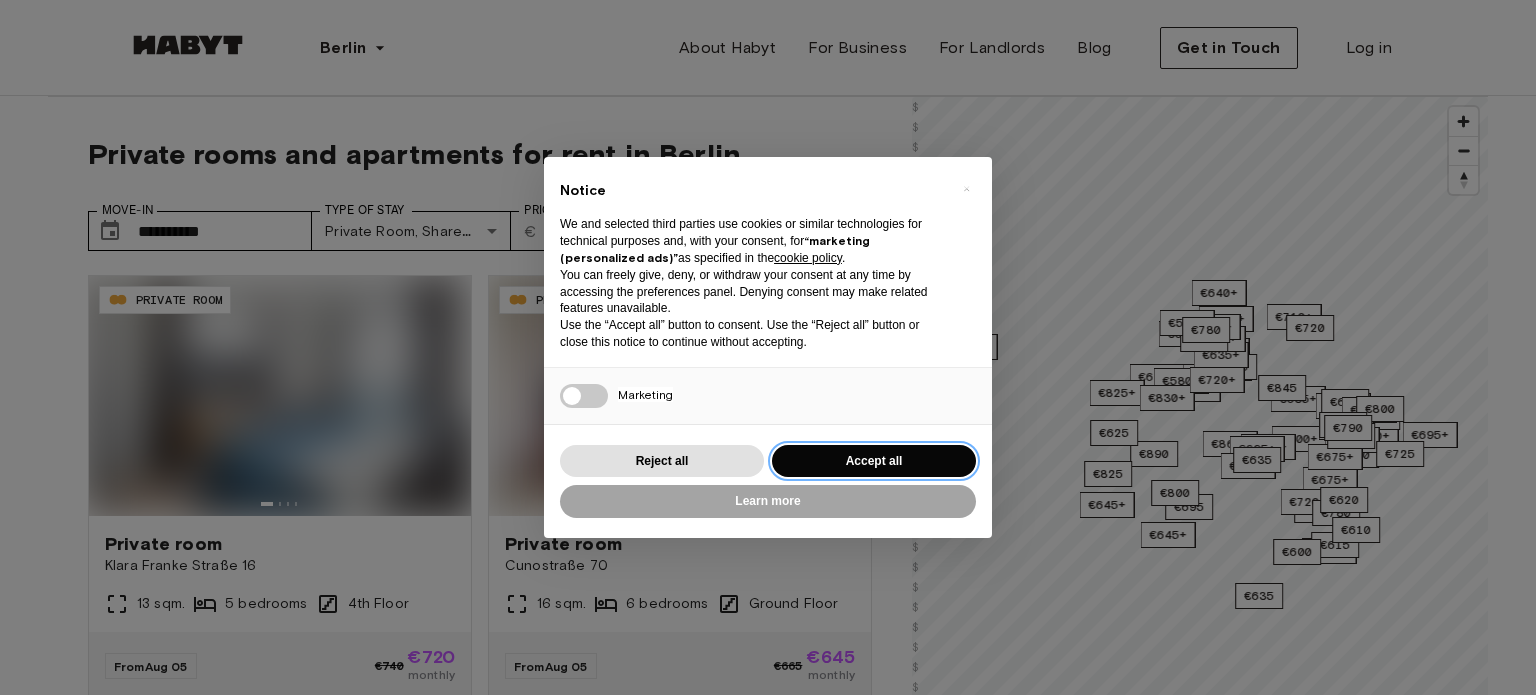 click on "Accept all" at bounding box center (874, 461) 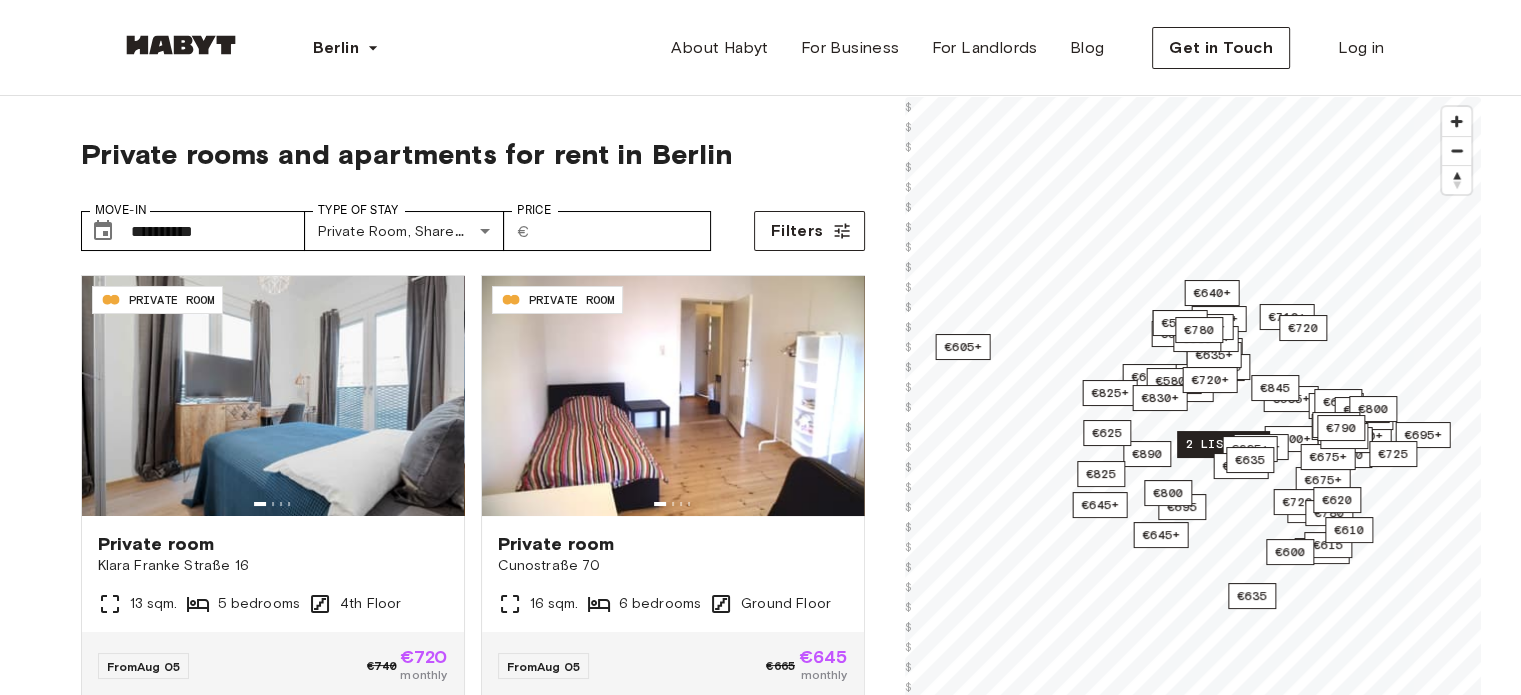 scroll, scrollTop: 0, scrollLeft: 0, axis: both 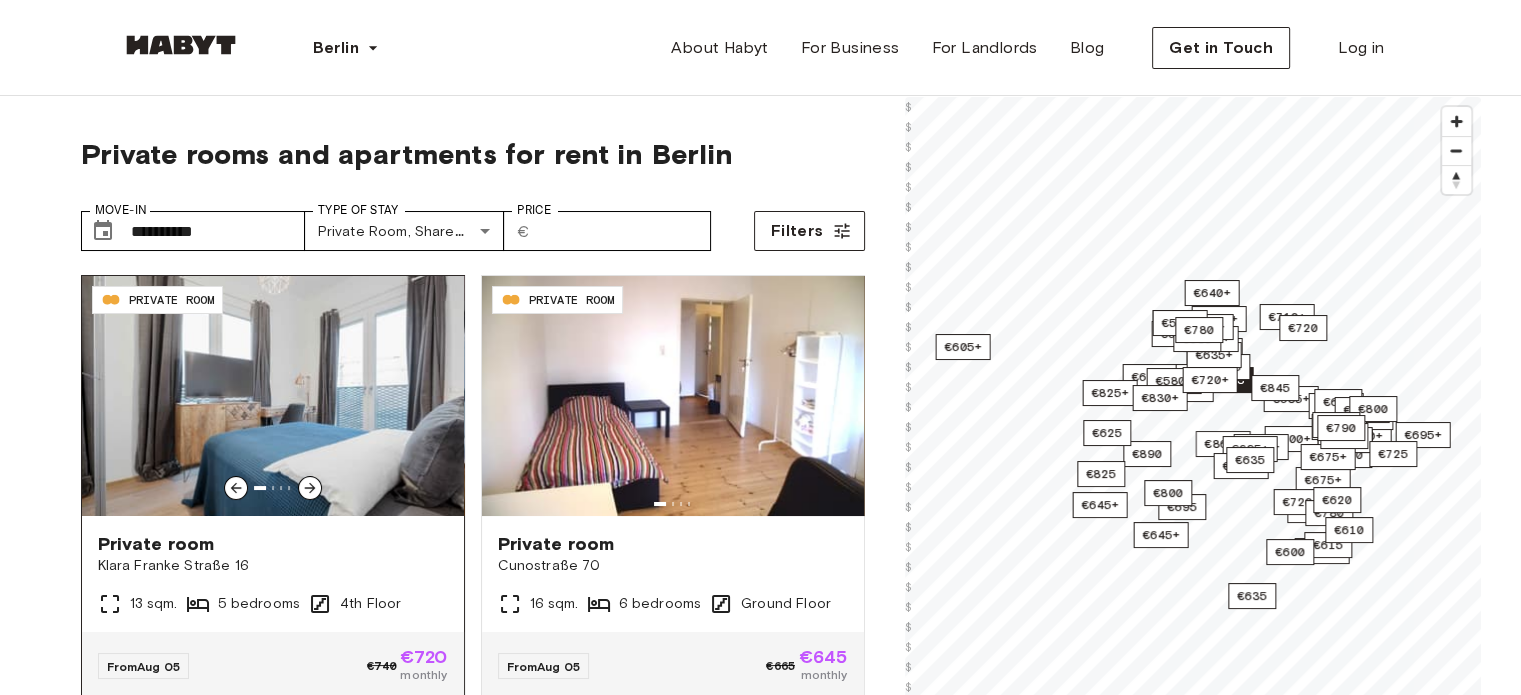 click 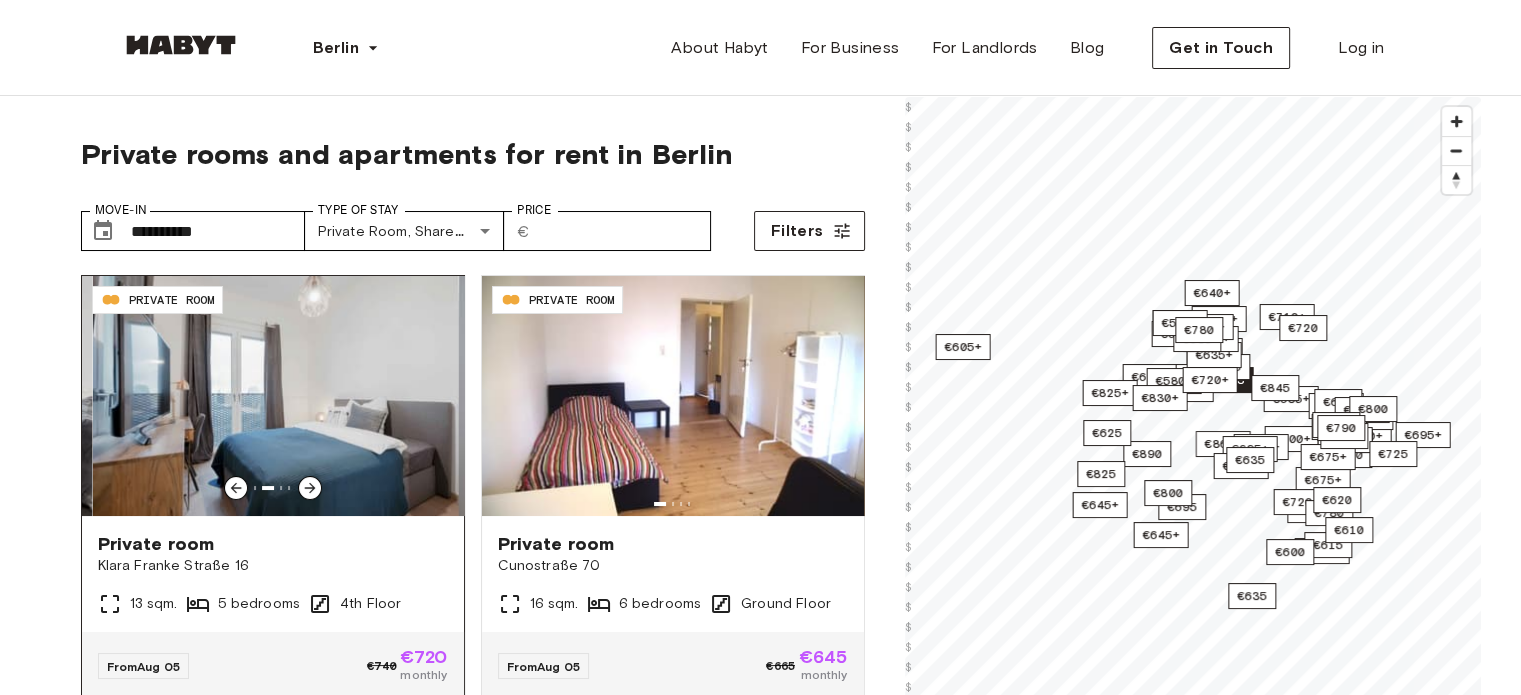 click 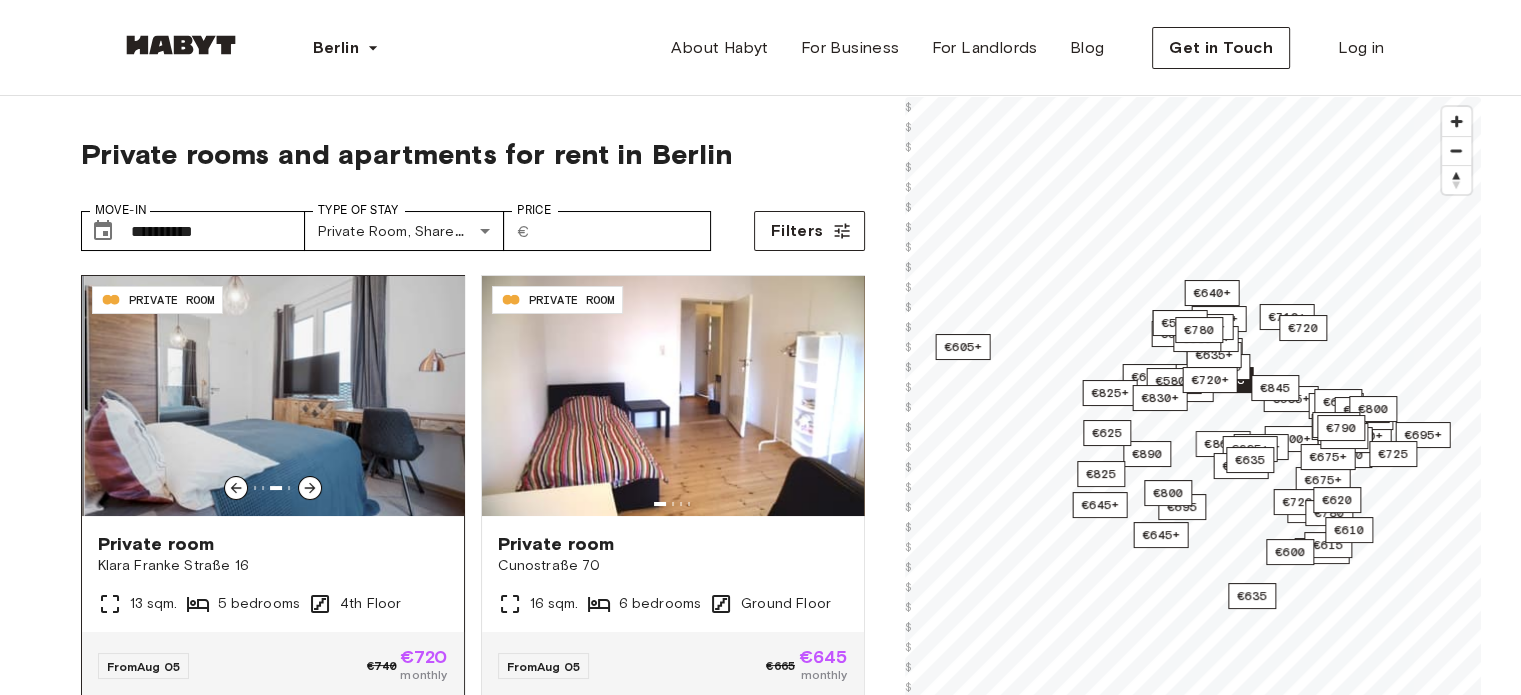 click 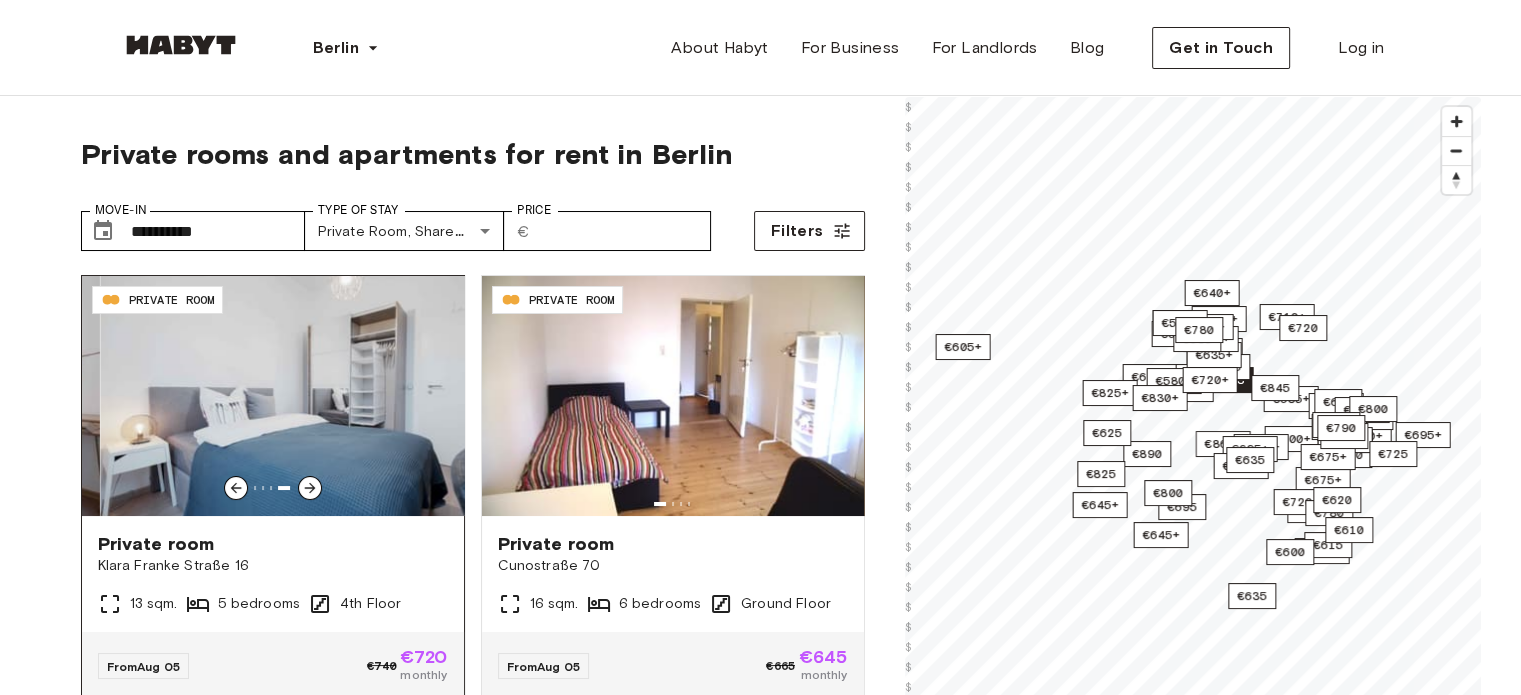 click 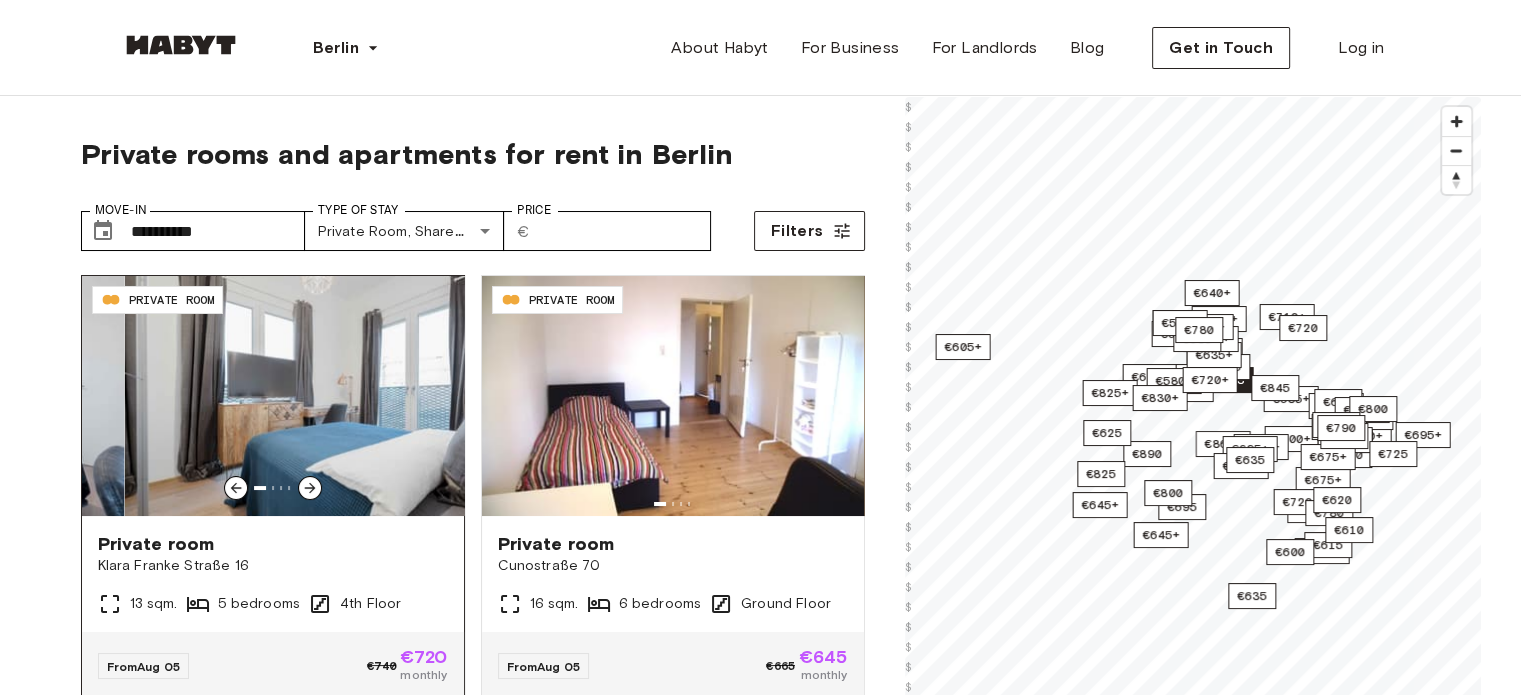 click 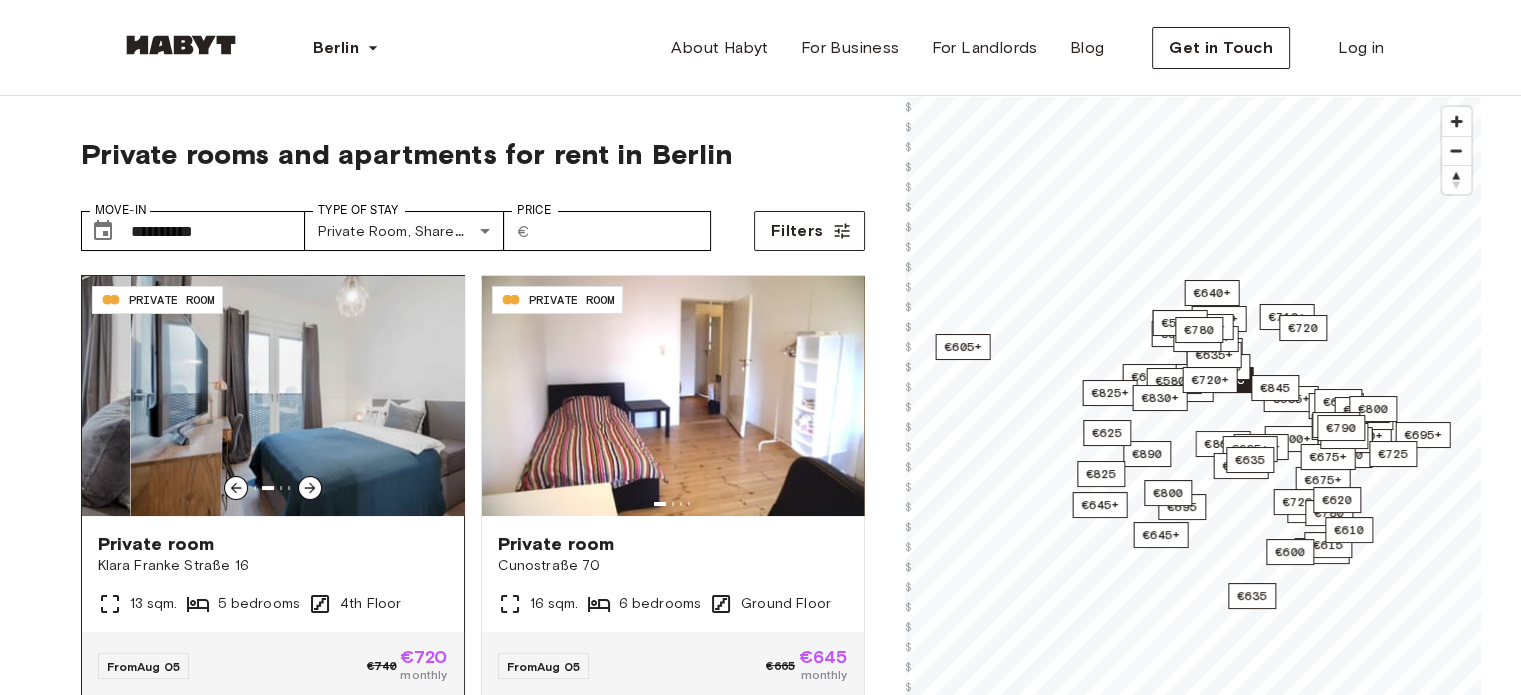 click 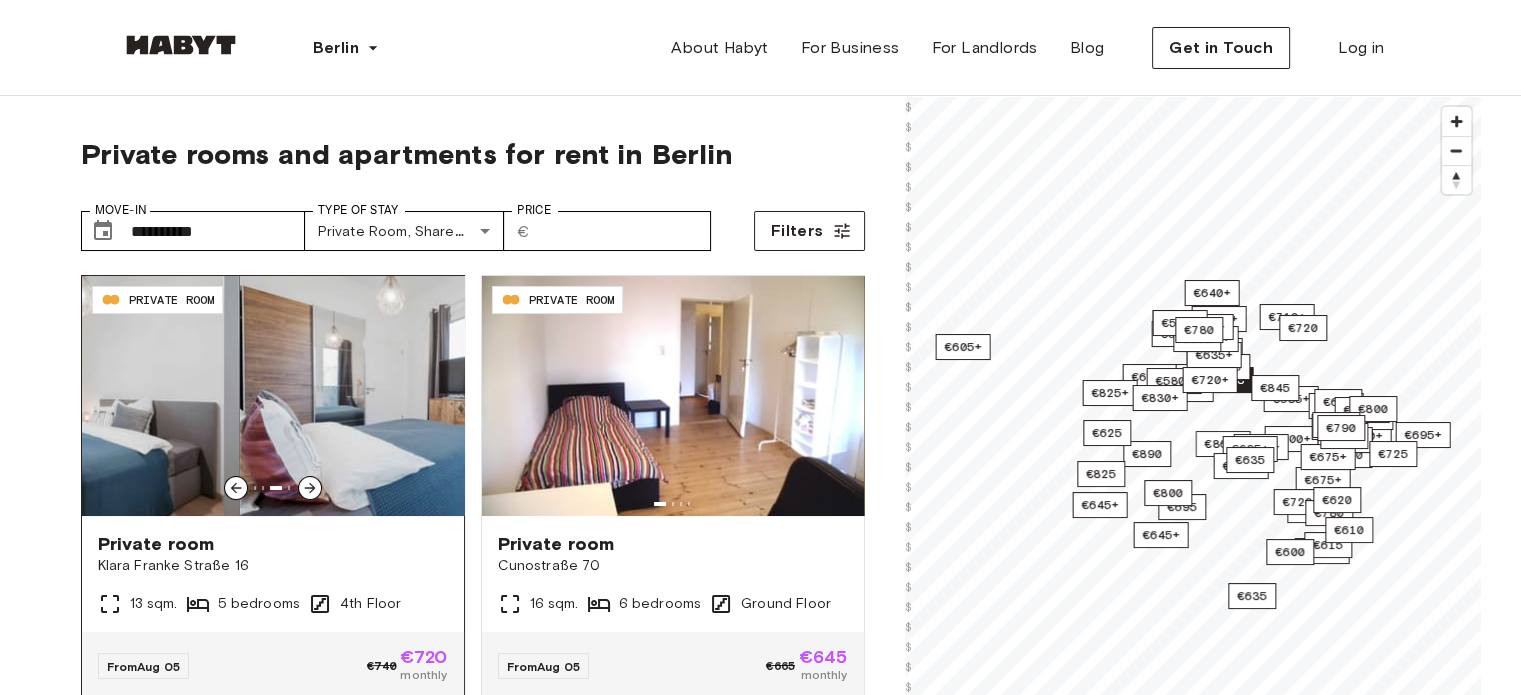 click 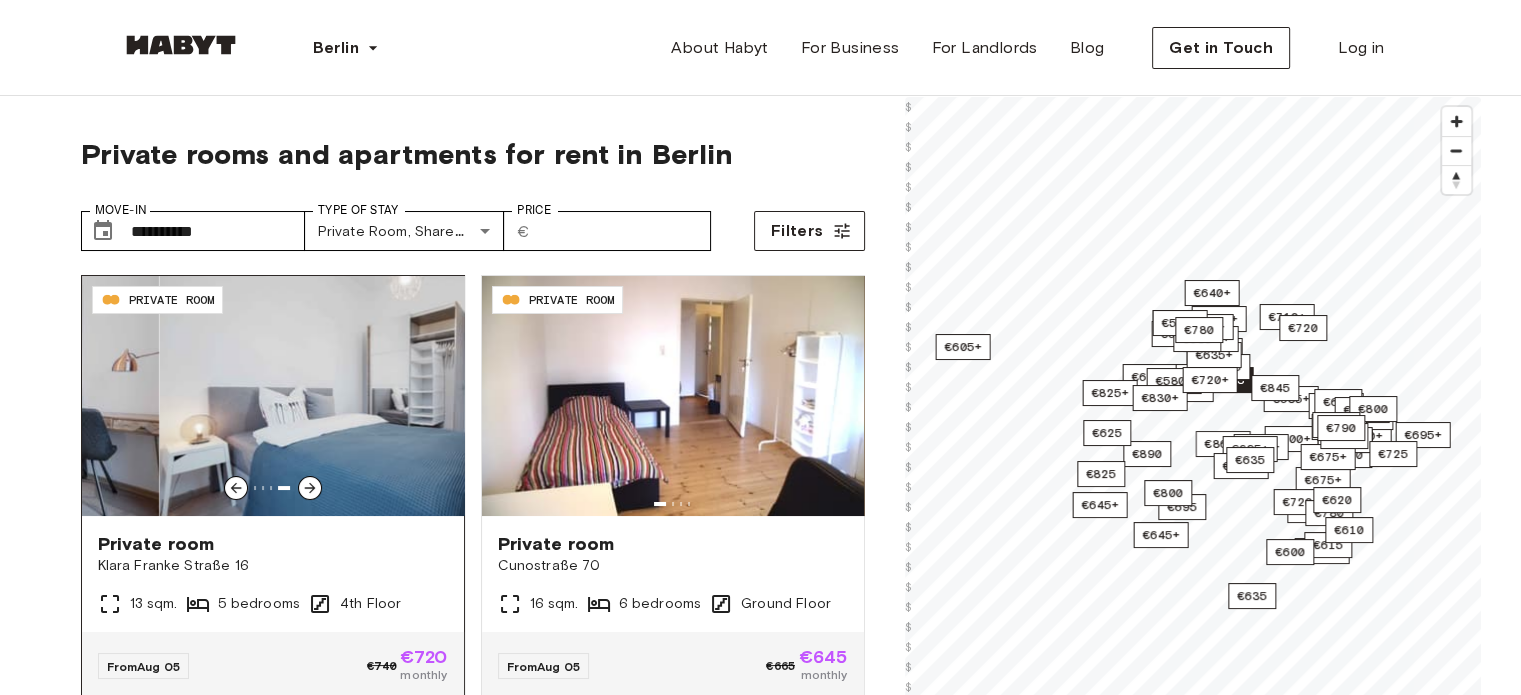 click 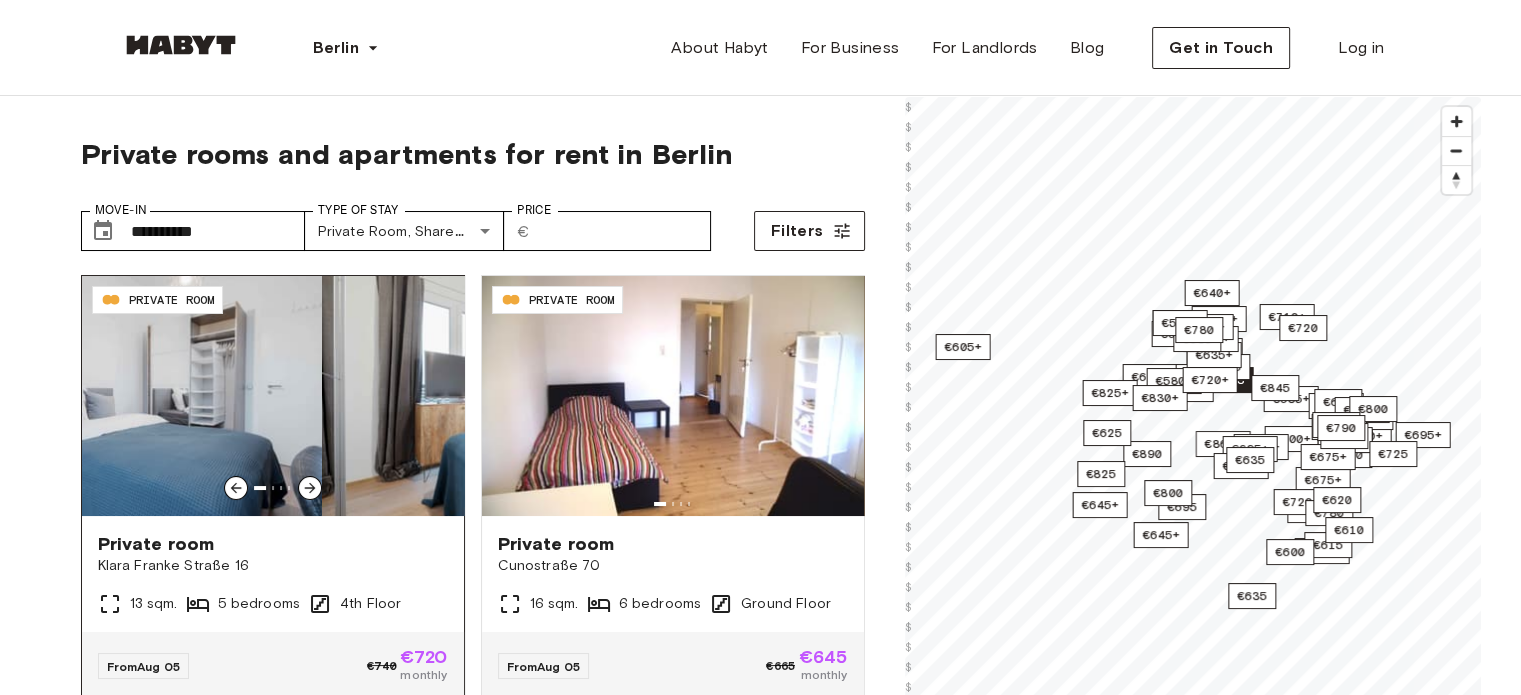 click 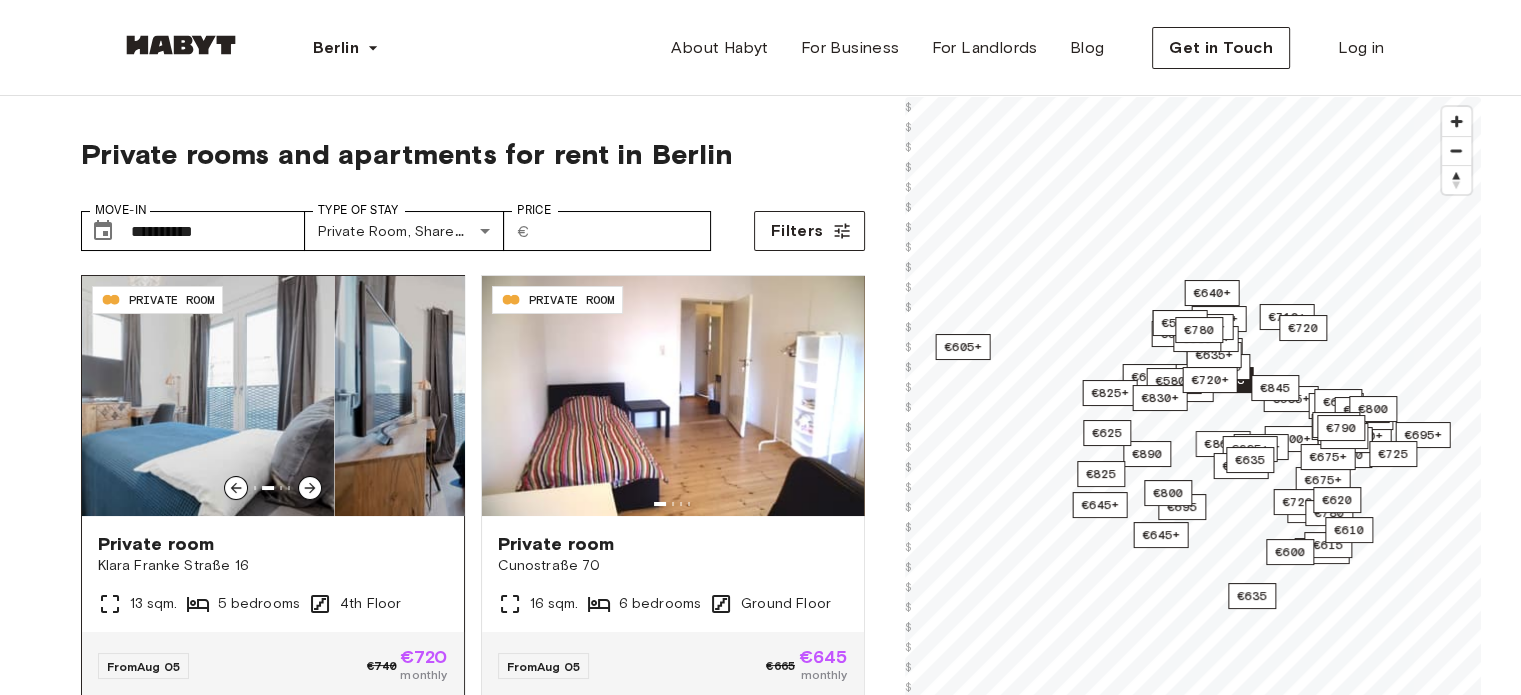 click 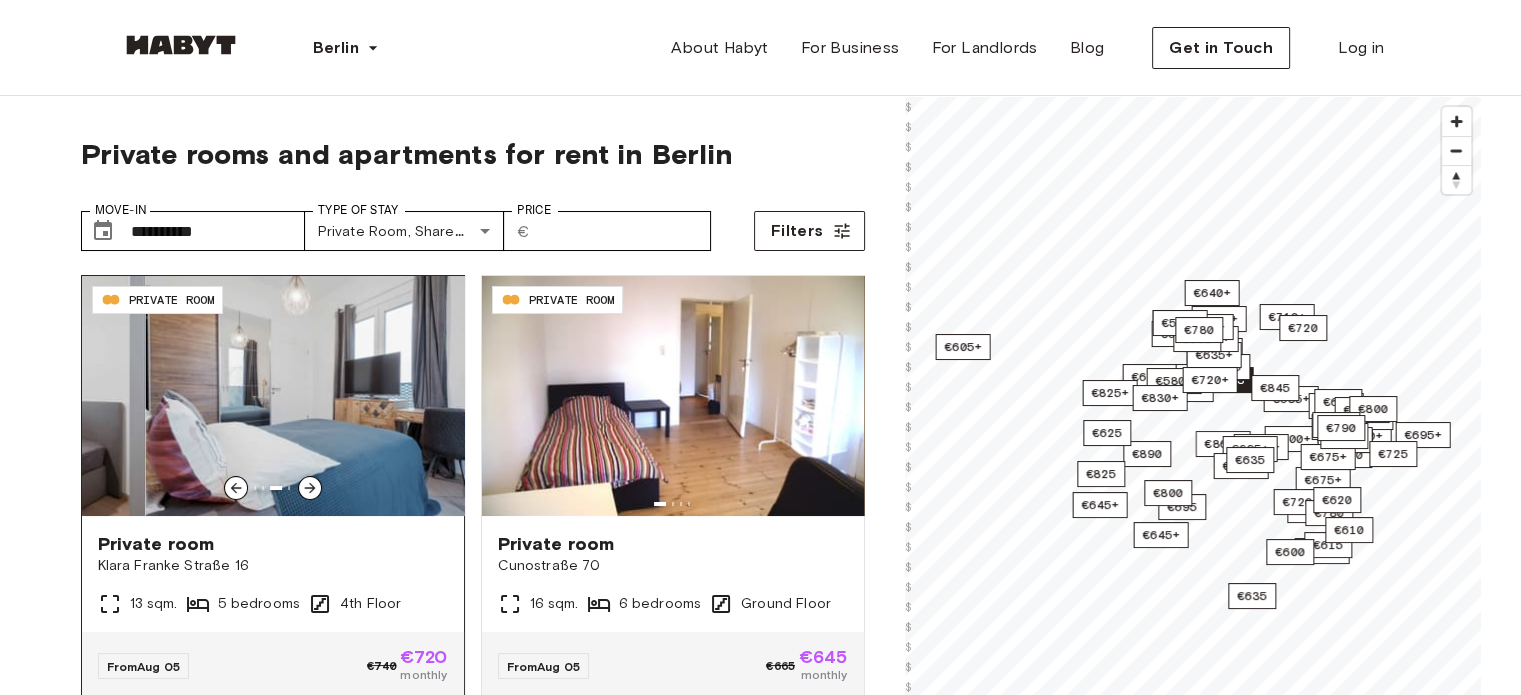 click 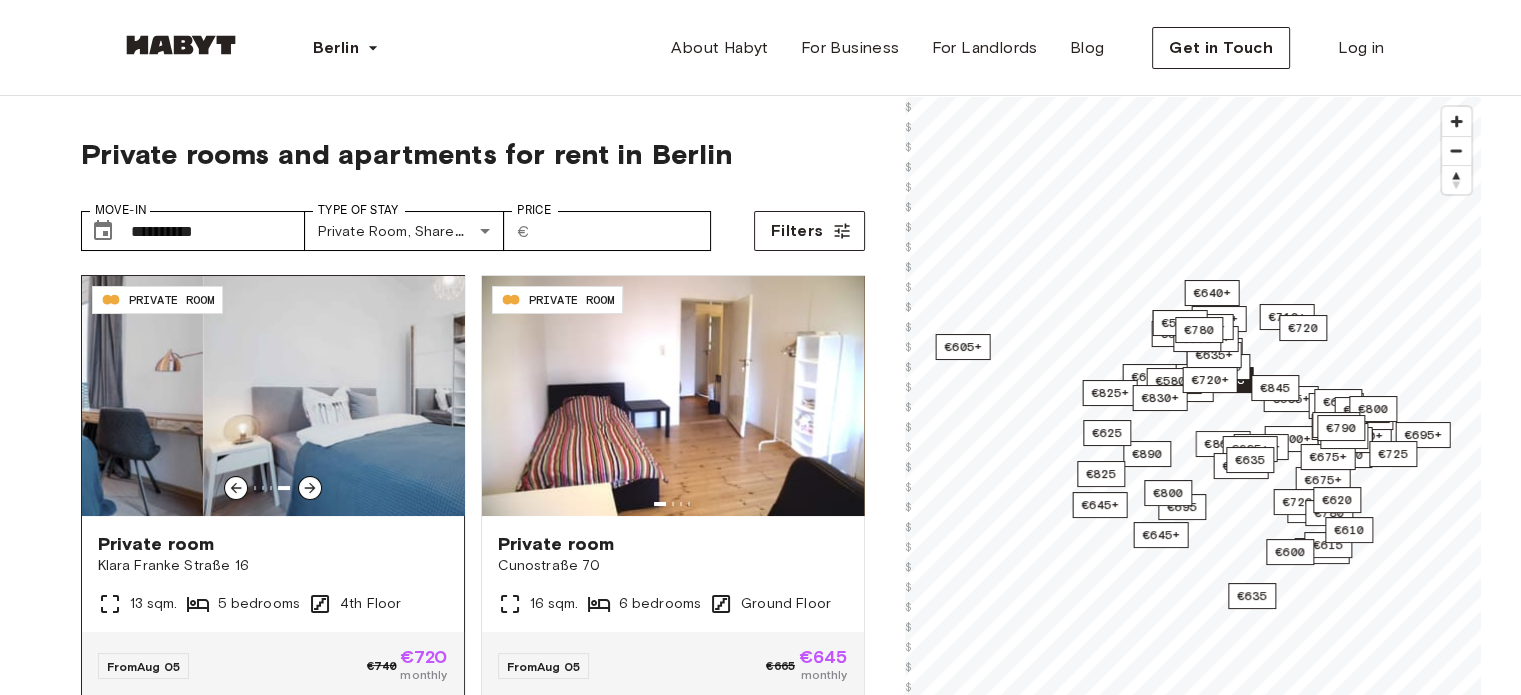 click 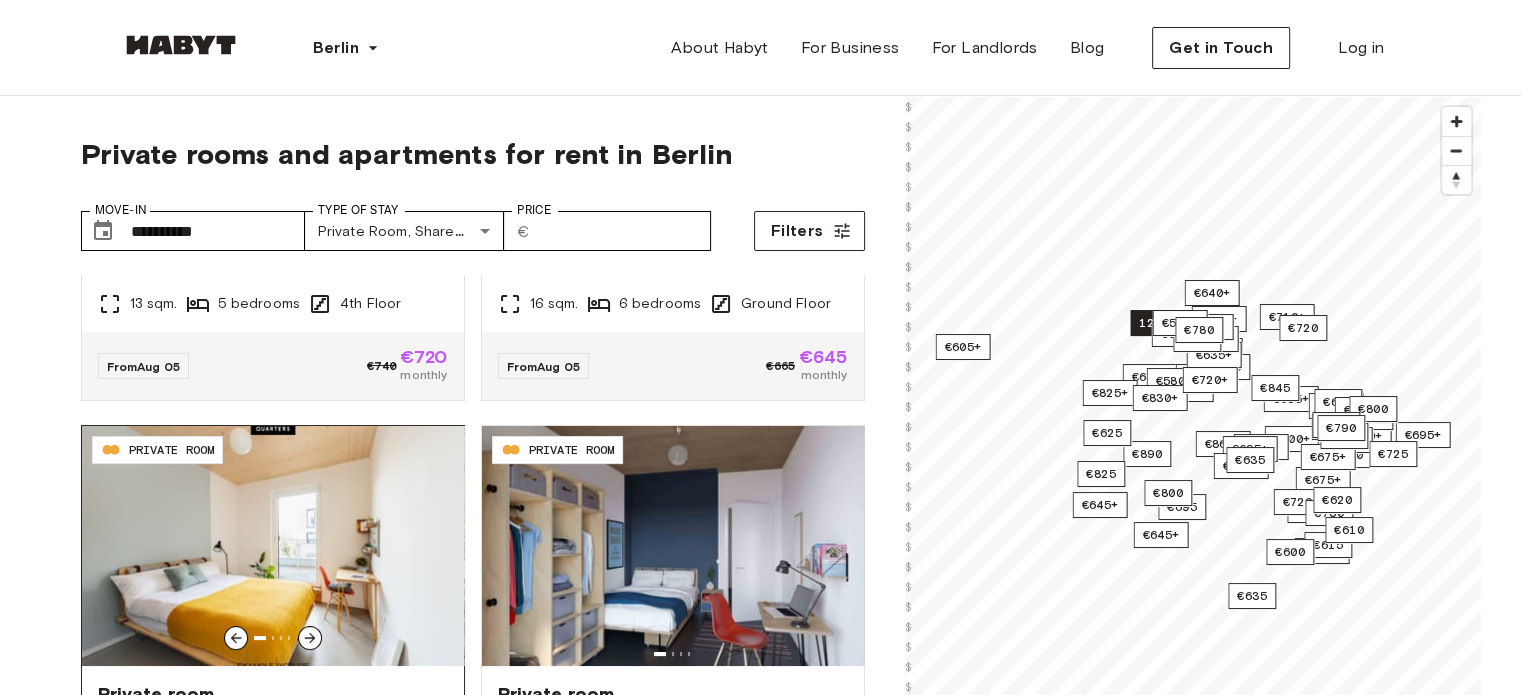 scroll, scrollTop: 100, scrollLeft: 0, axis: vertical 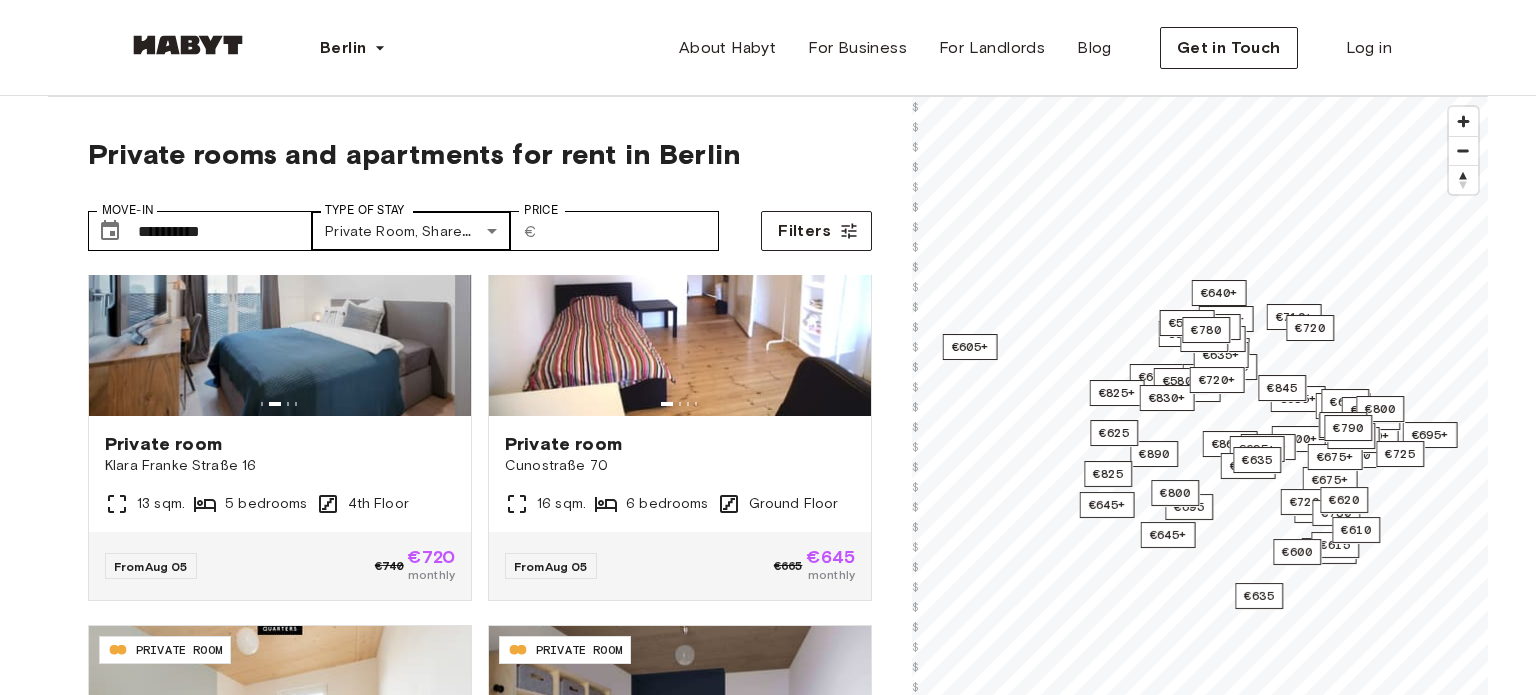 click on "**********" at bounding box center (768, 2355) 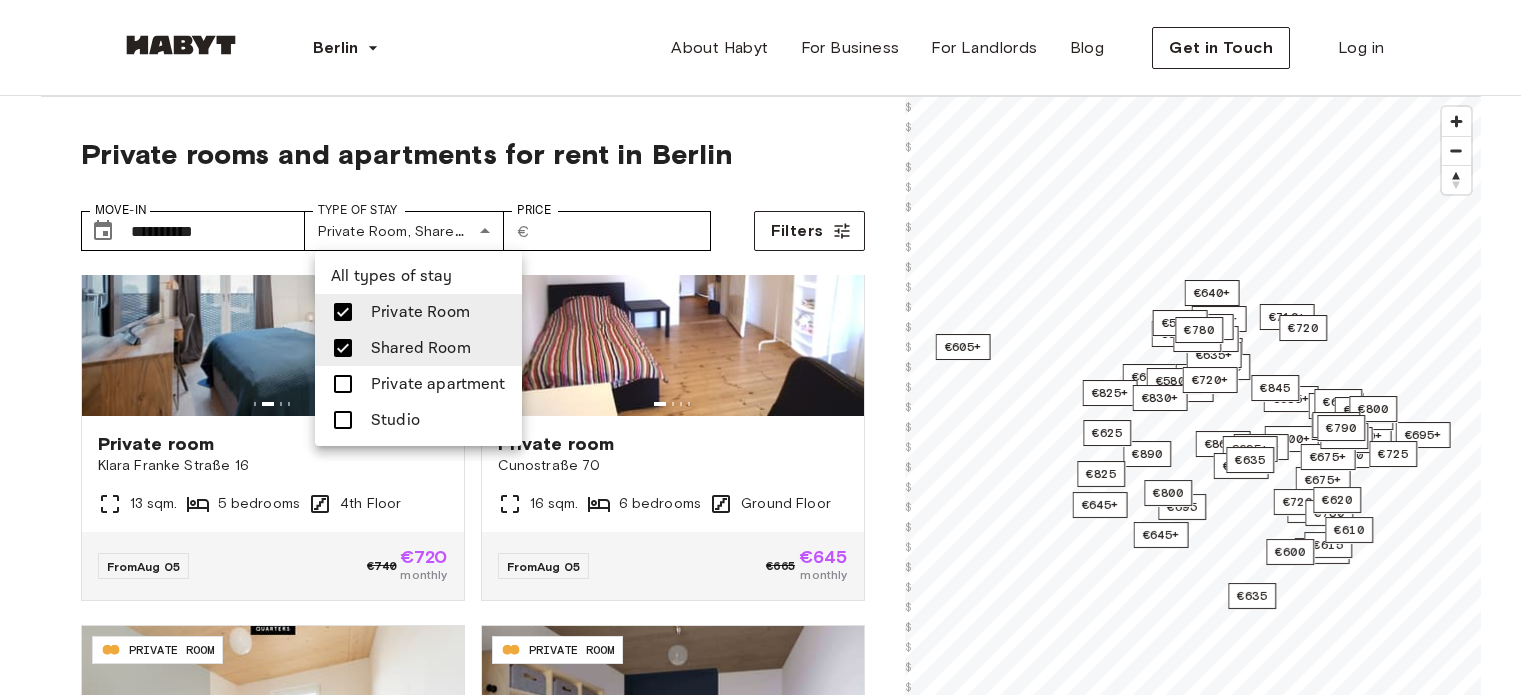click at bounding box center [768, 347] 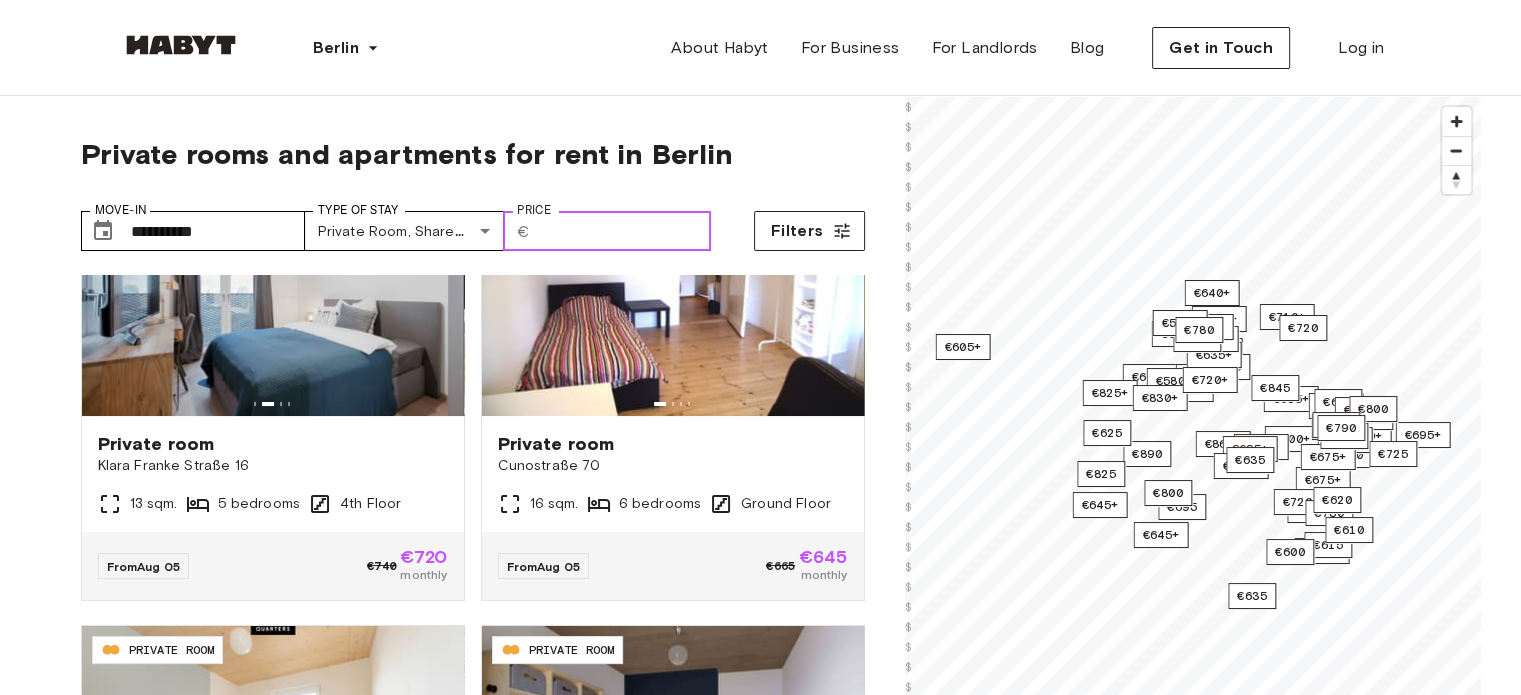 click on "Price" at bounding box center [624, 231] 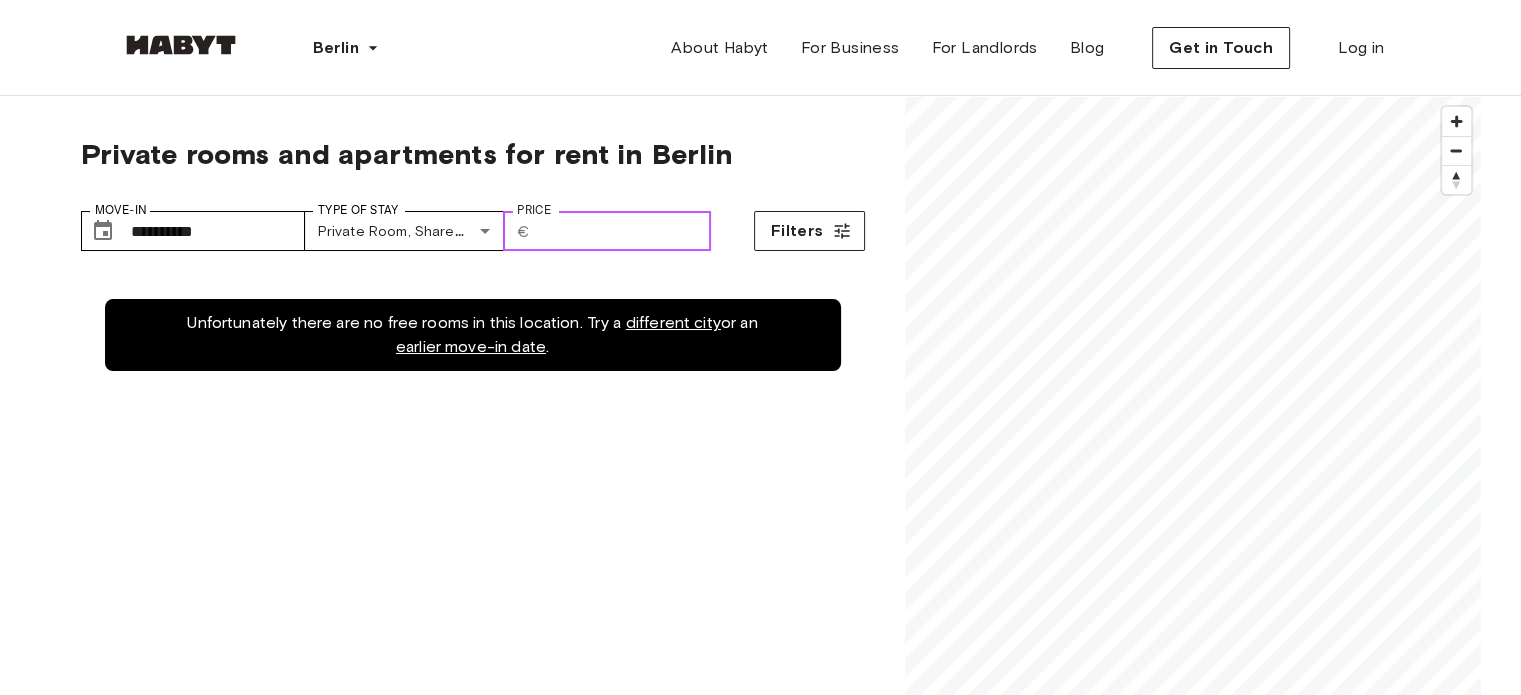 scroll, scrollTop: 0, scrollLeft: 0, axis: both 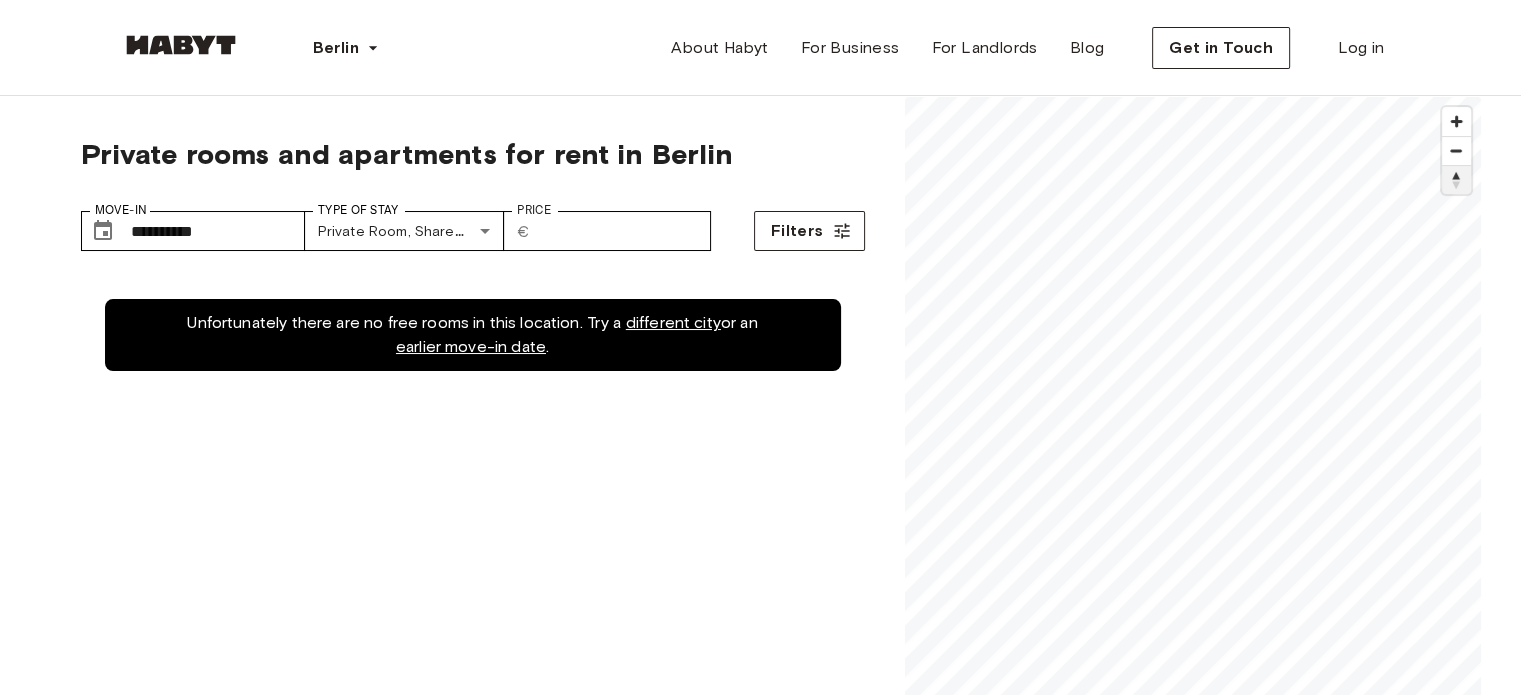 click at bounding box center [1456, 180] 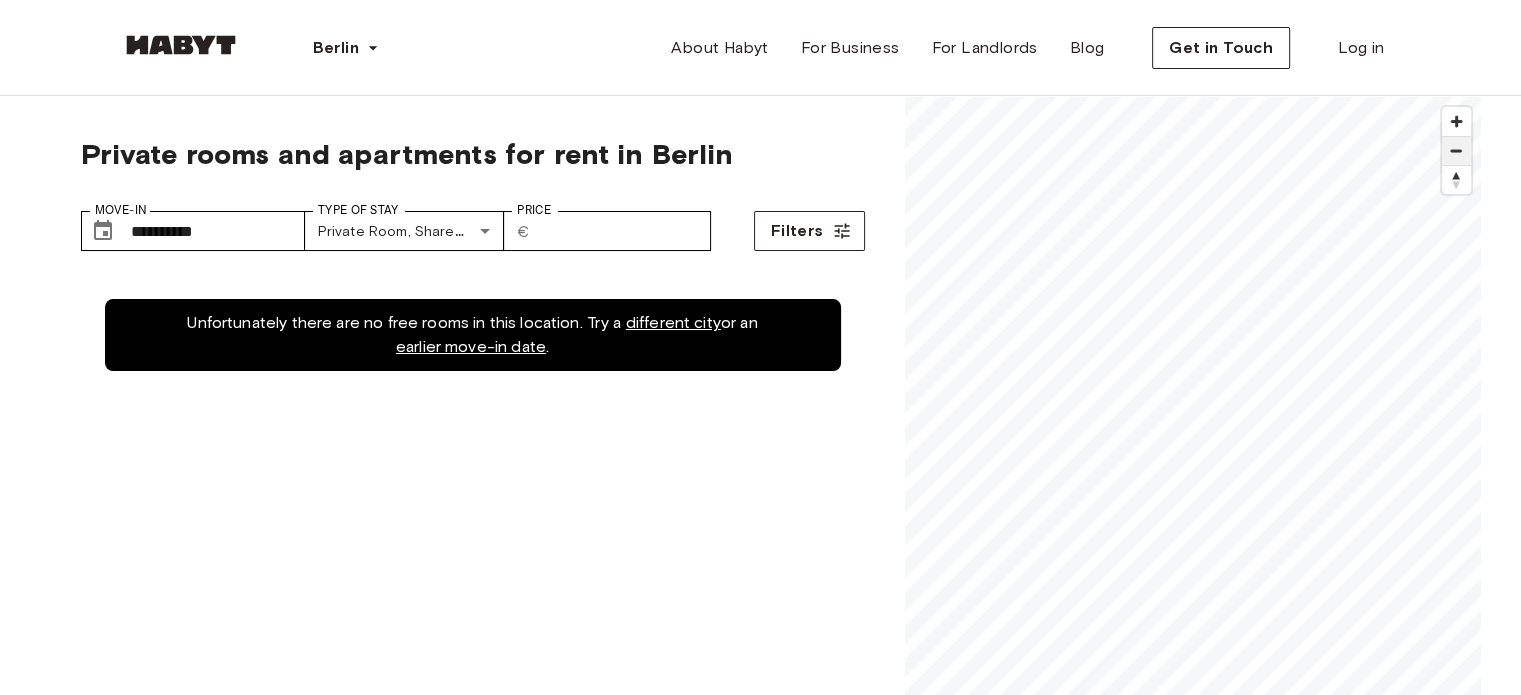 click at bounding box center [1456, 151] 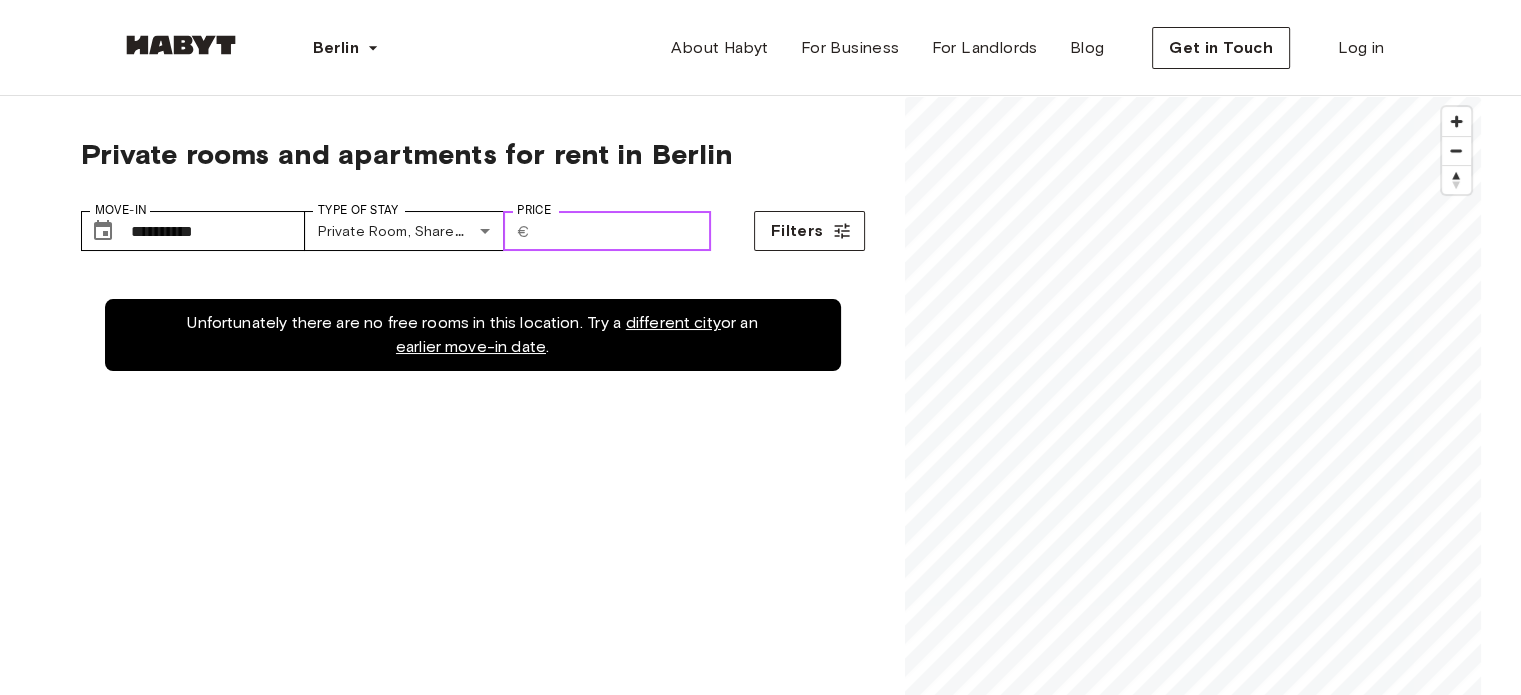 click on "***" at bounding box center (624, 231) 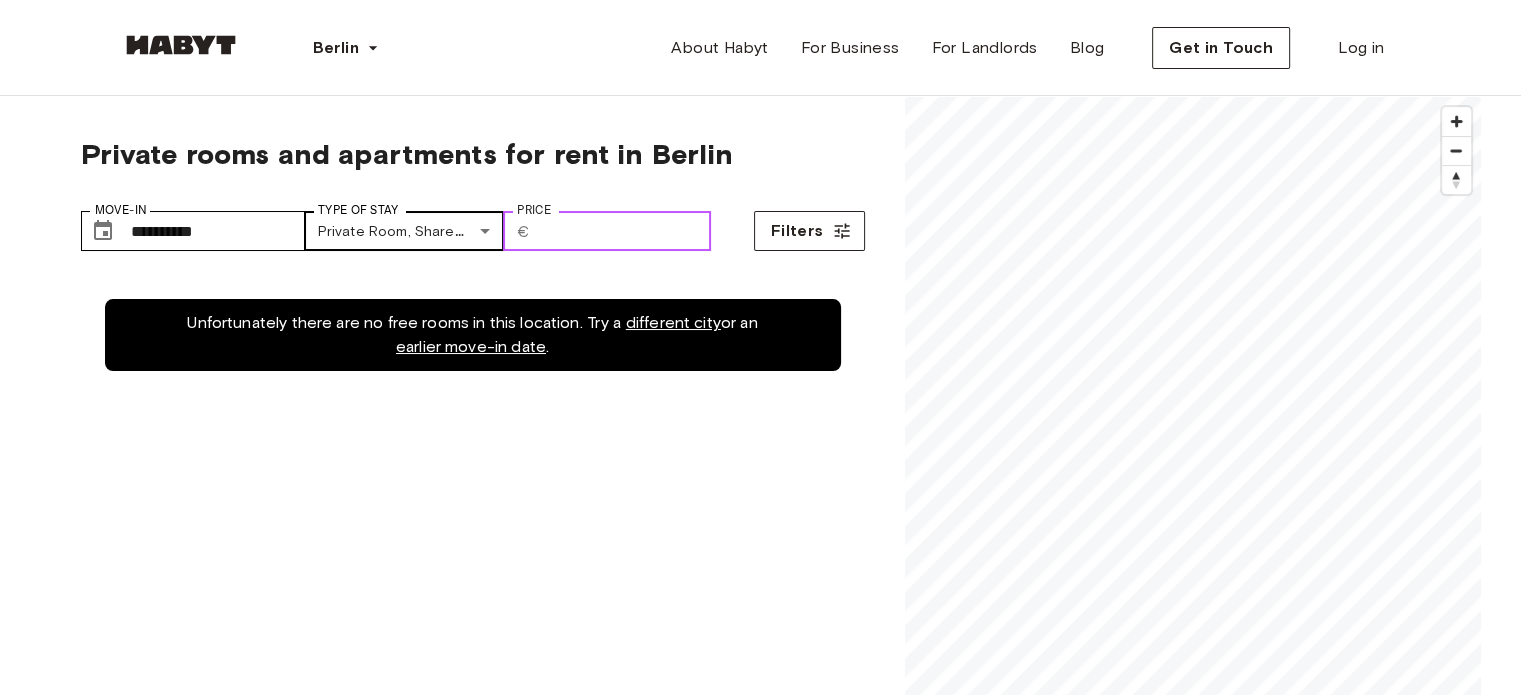 drag, startPoint x: 652, startPoint y: 235, endPoint x: 505, endPoint y: 231, distance: 147.05441 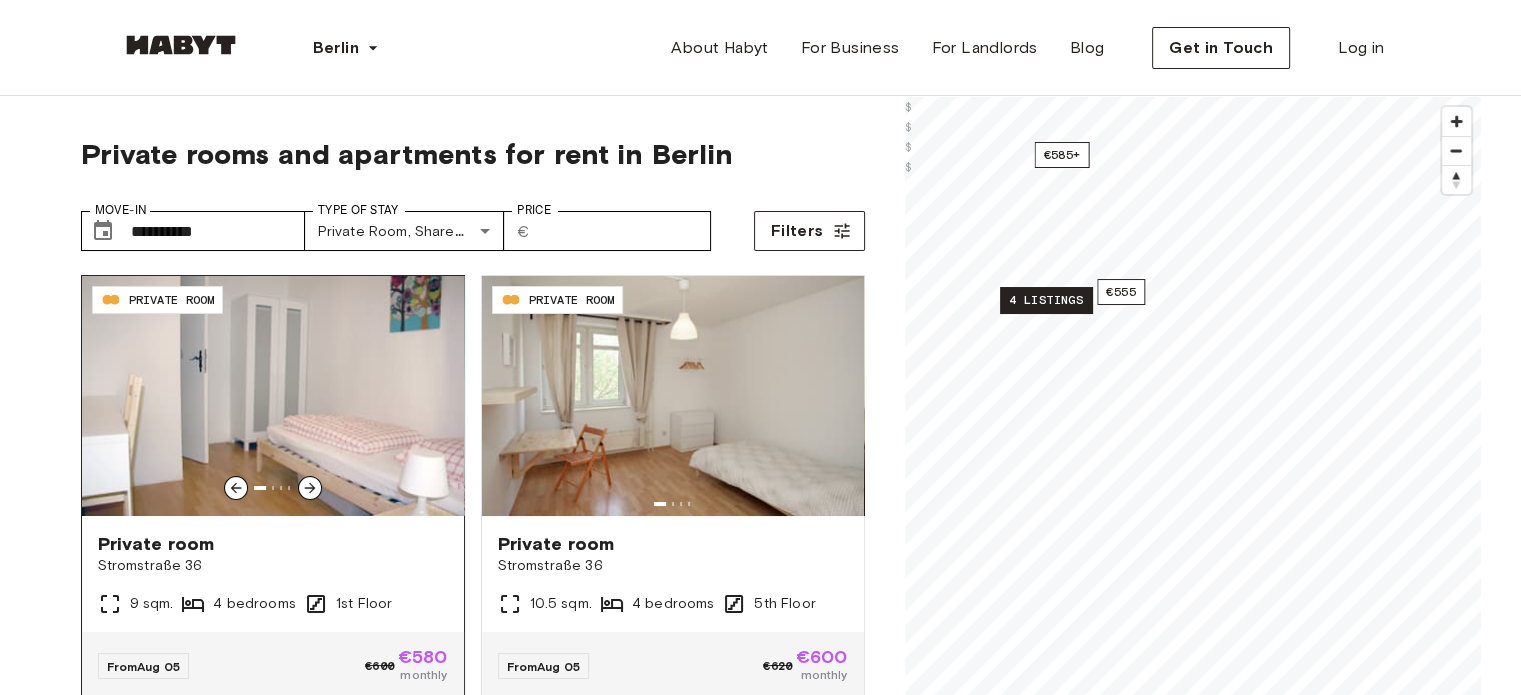 click 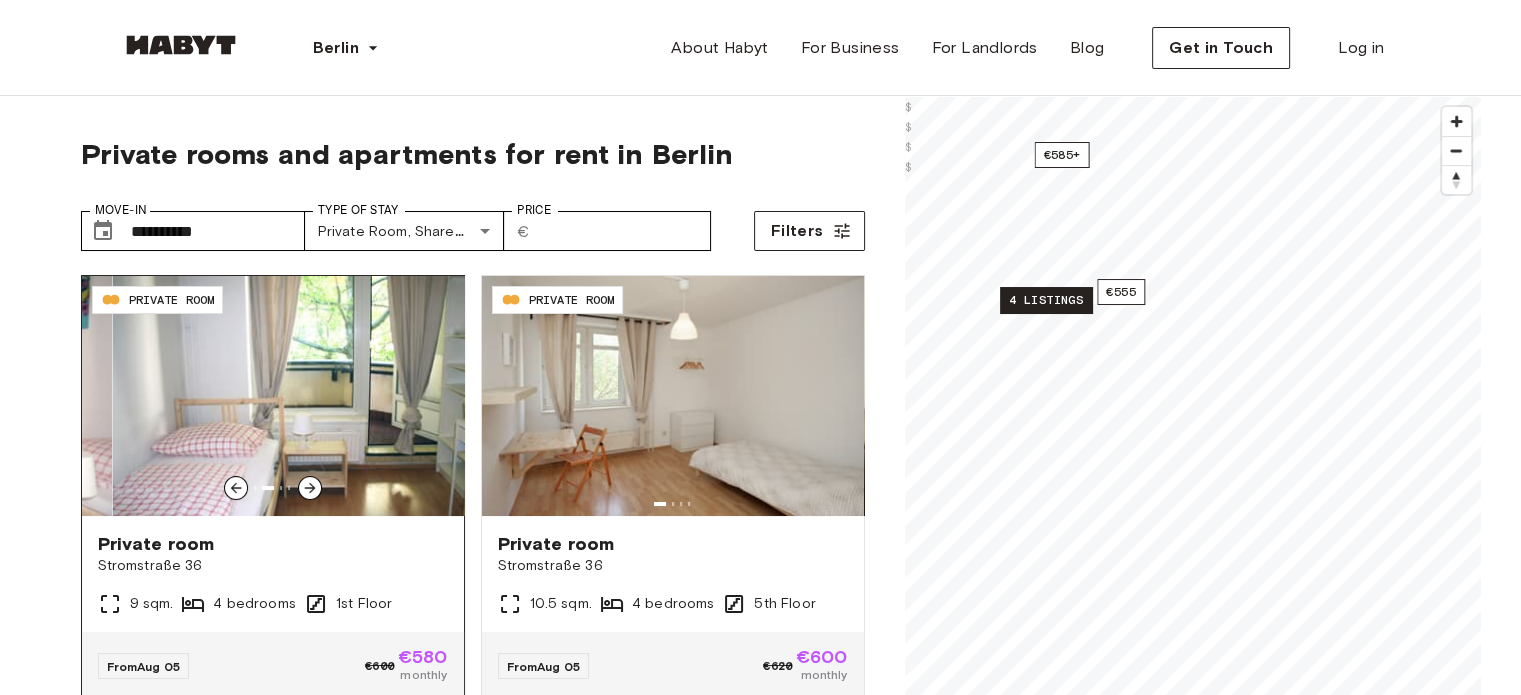 click 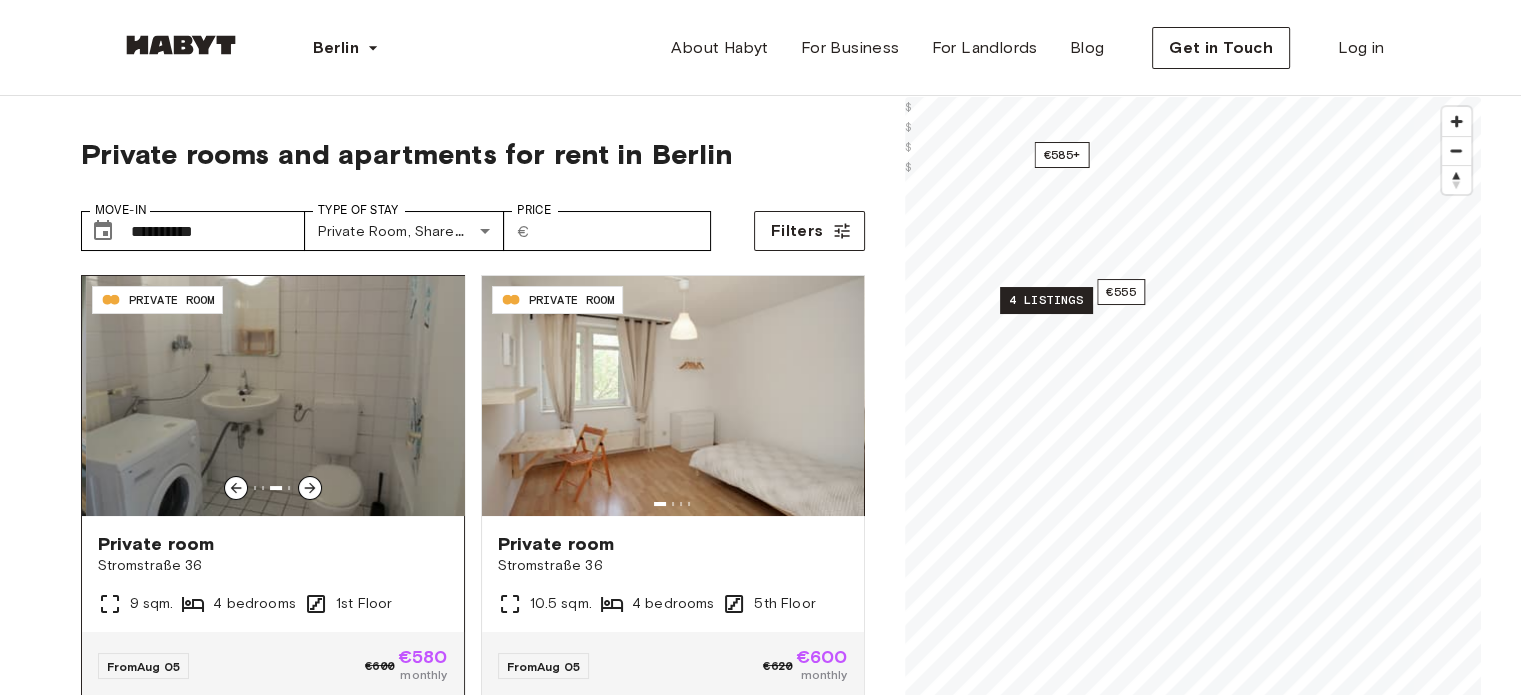 click 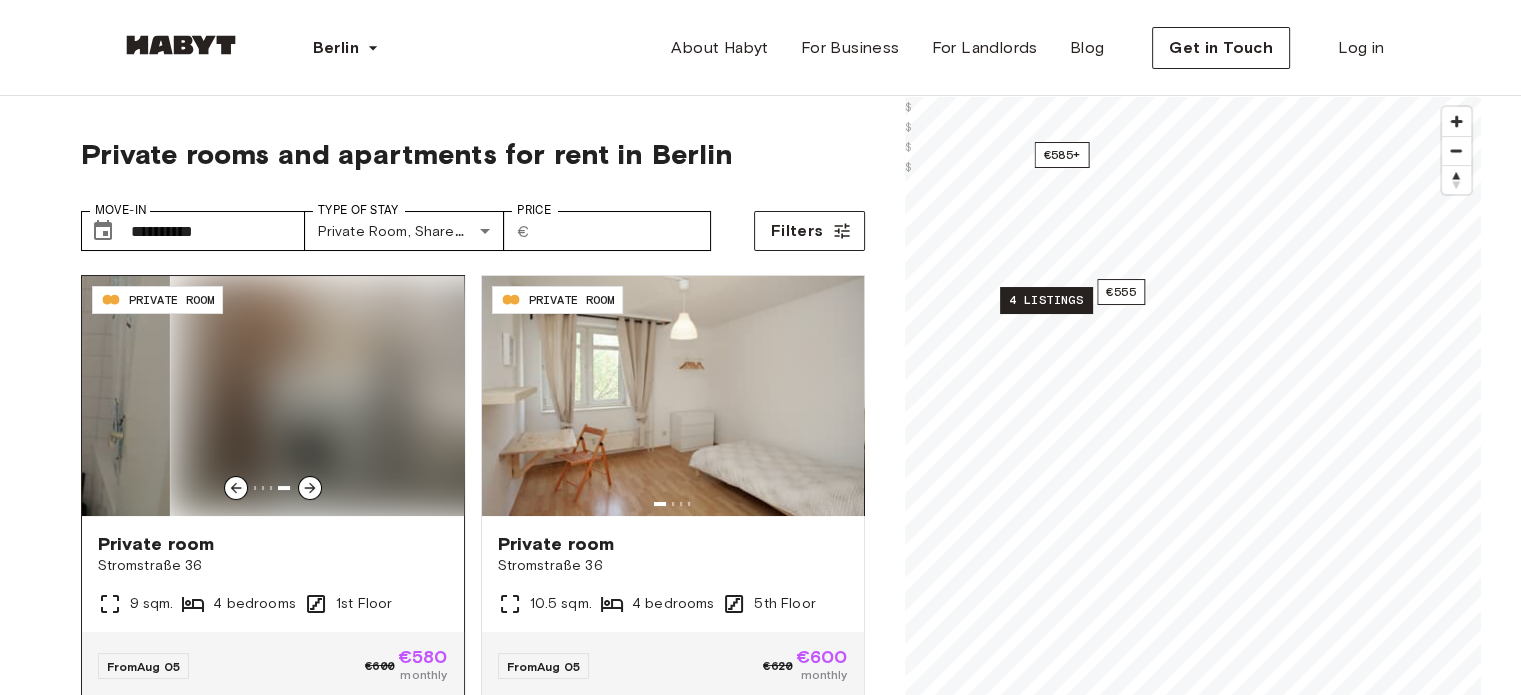 click 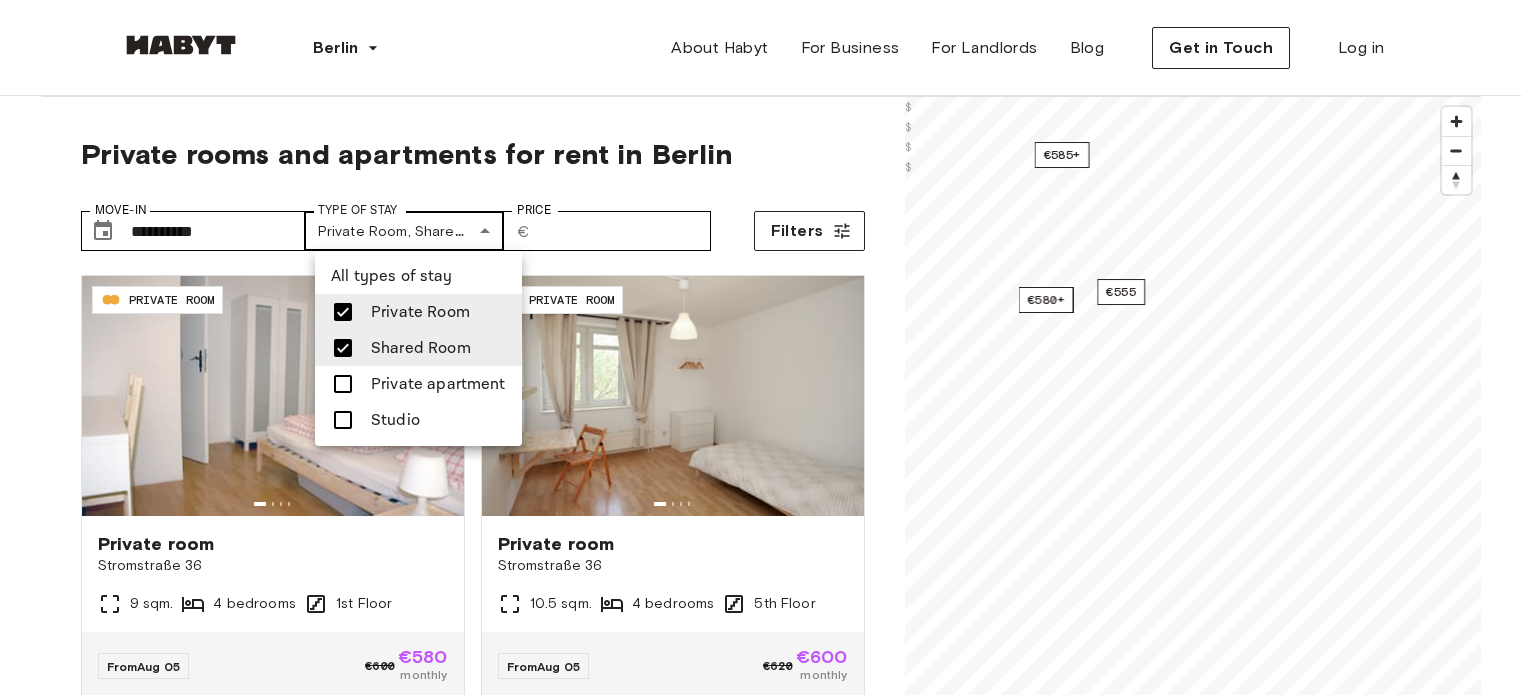 click on "**********" at bounding box center [768, 2355] 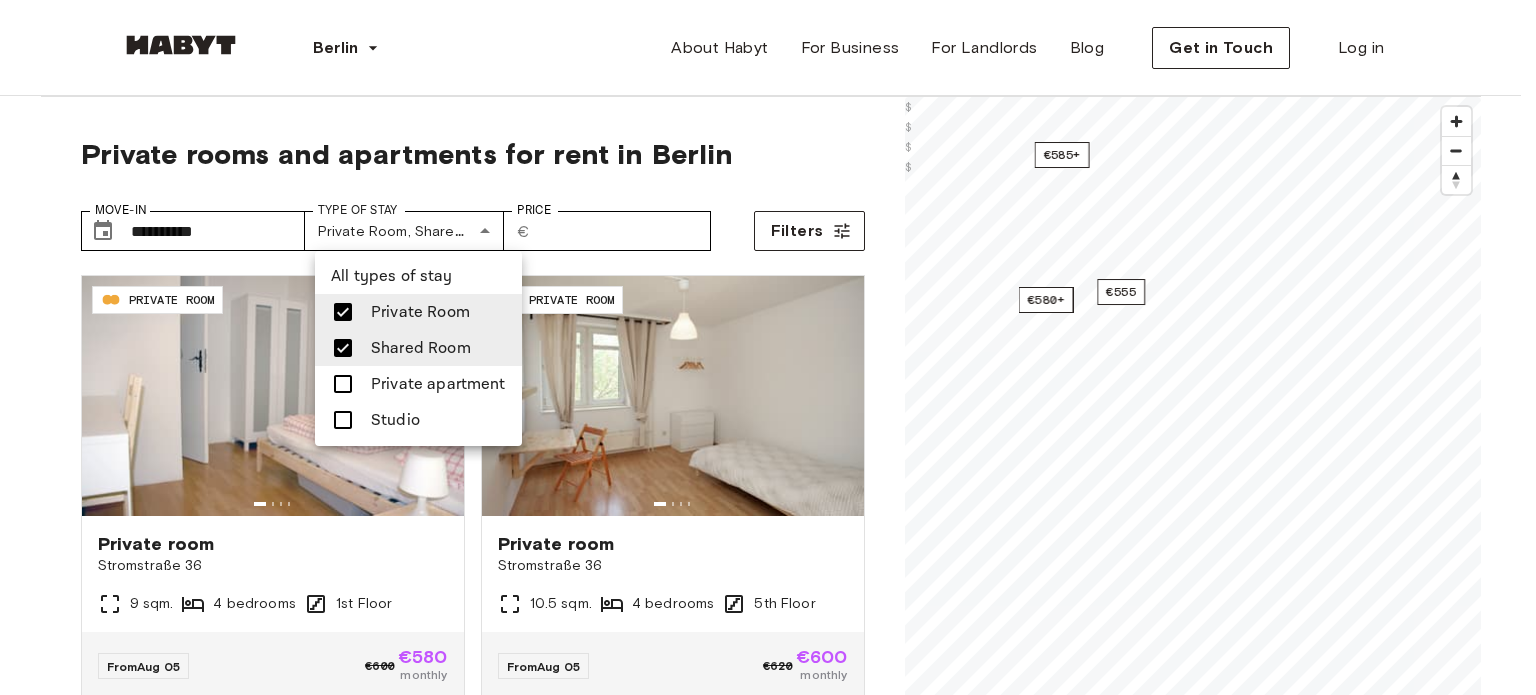 click at bounding box center (343, 312) 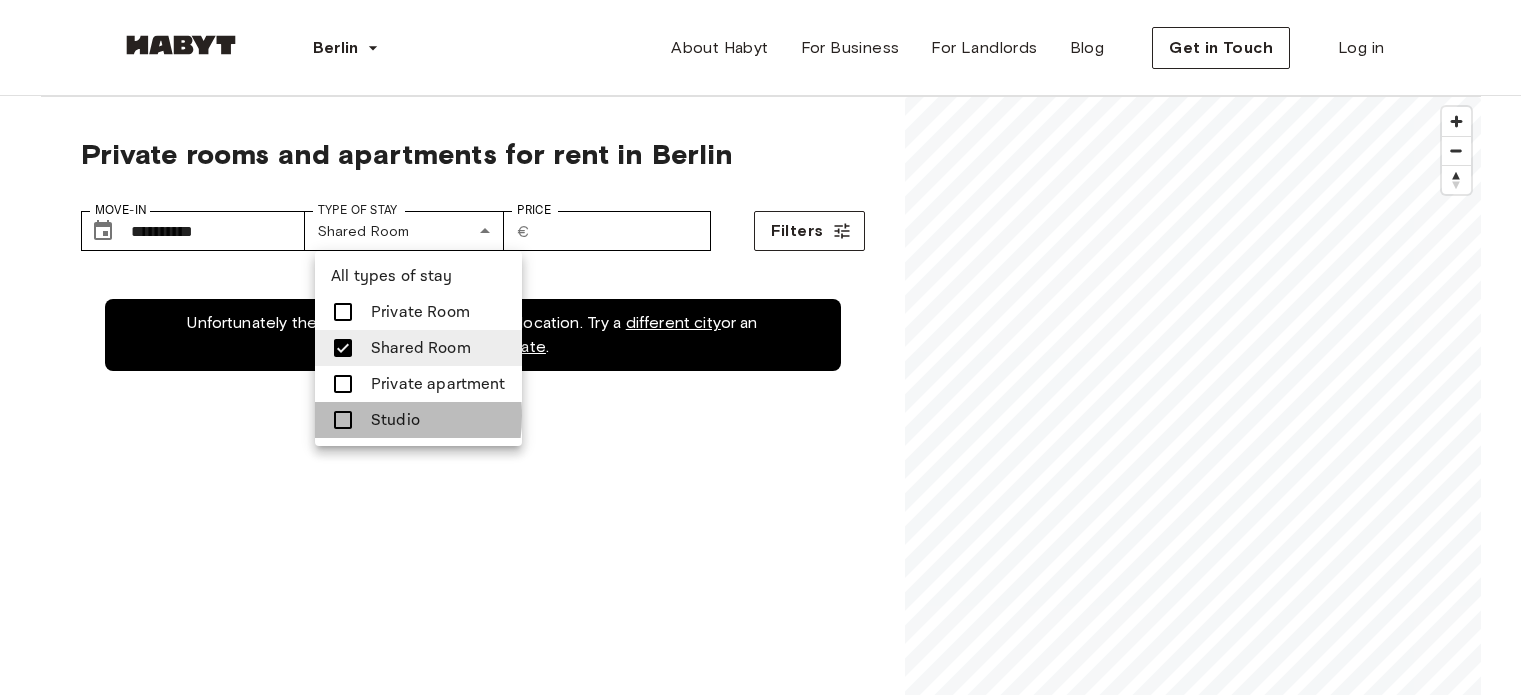 click on "Studio" at bounding box center (418, 420) 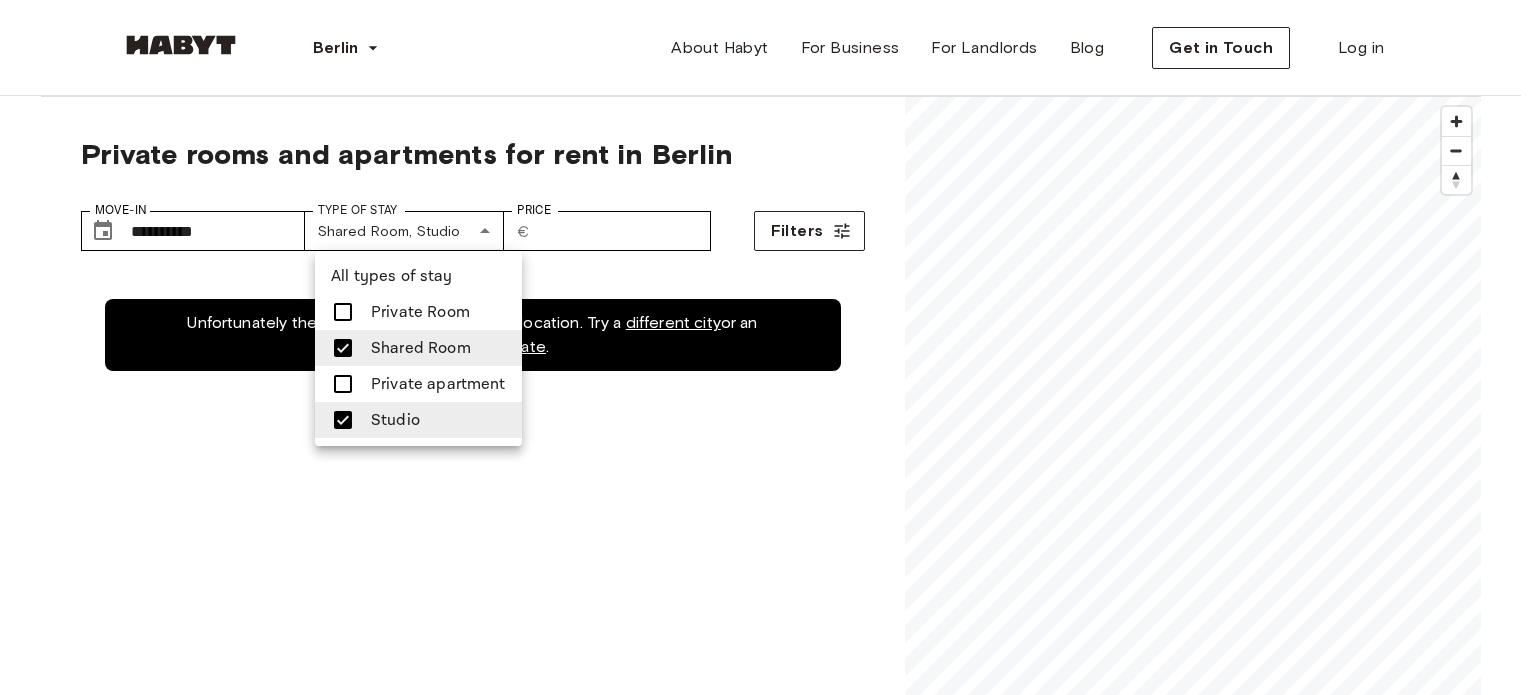 click at bounding box center (768, 347) 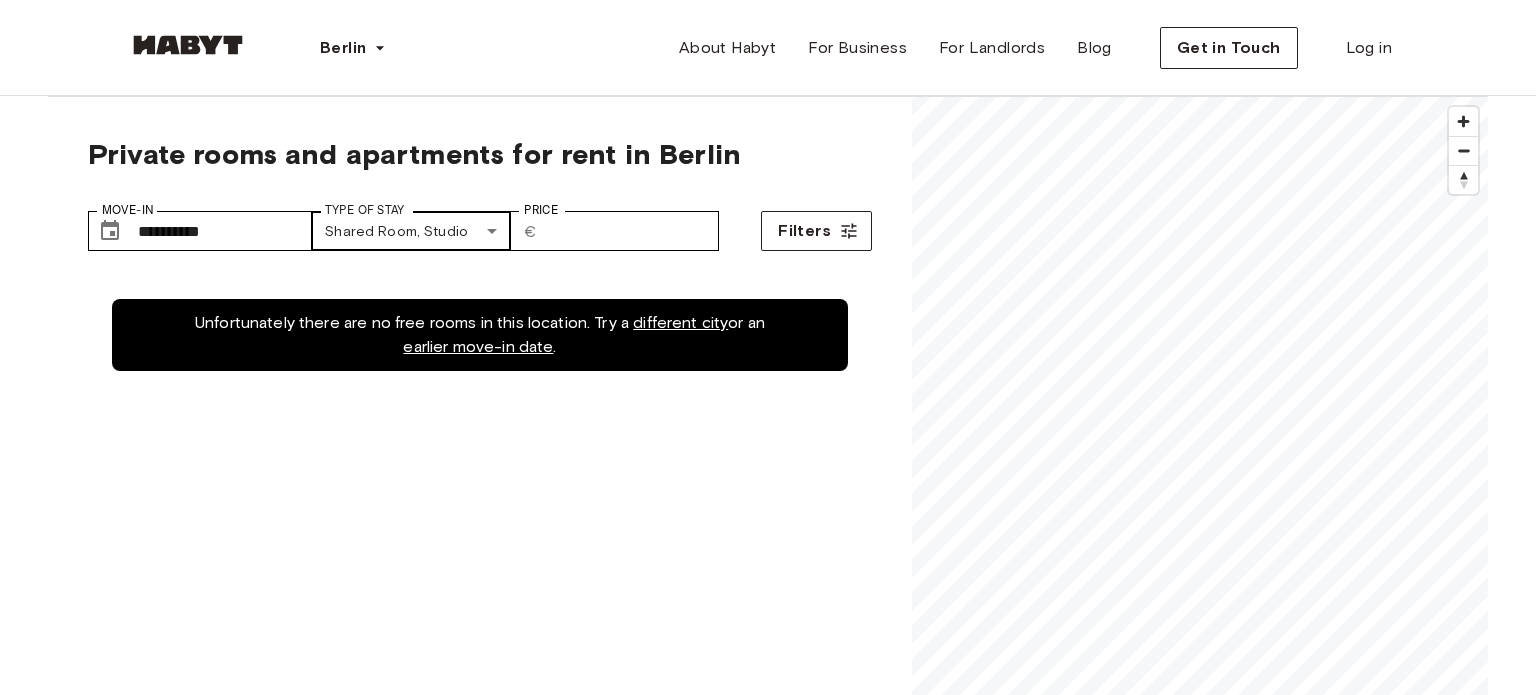 click on "**********" at bounding box center (768, 2355) 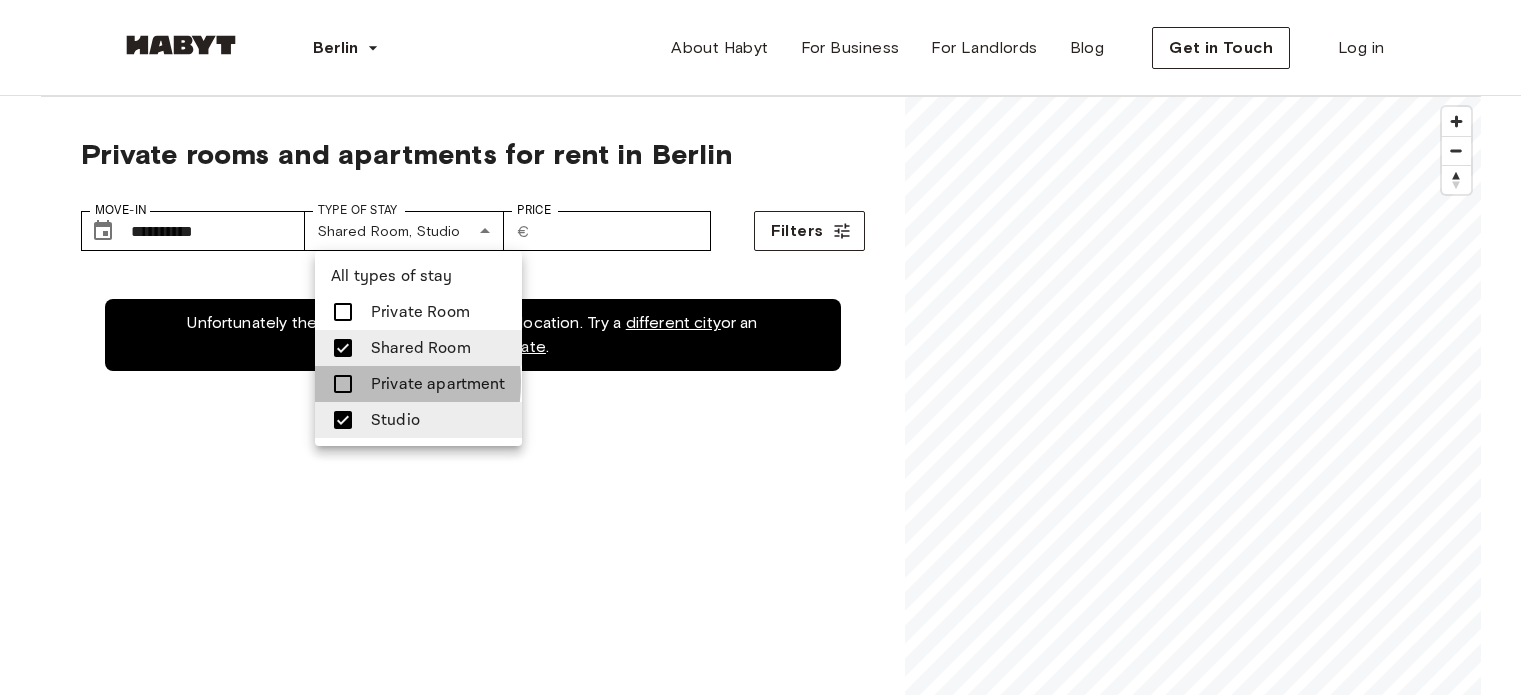 click at bounding box center (343, 384) 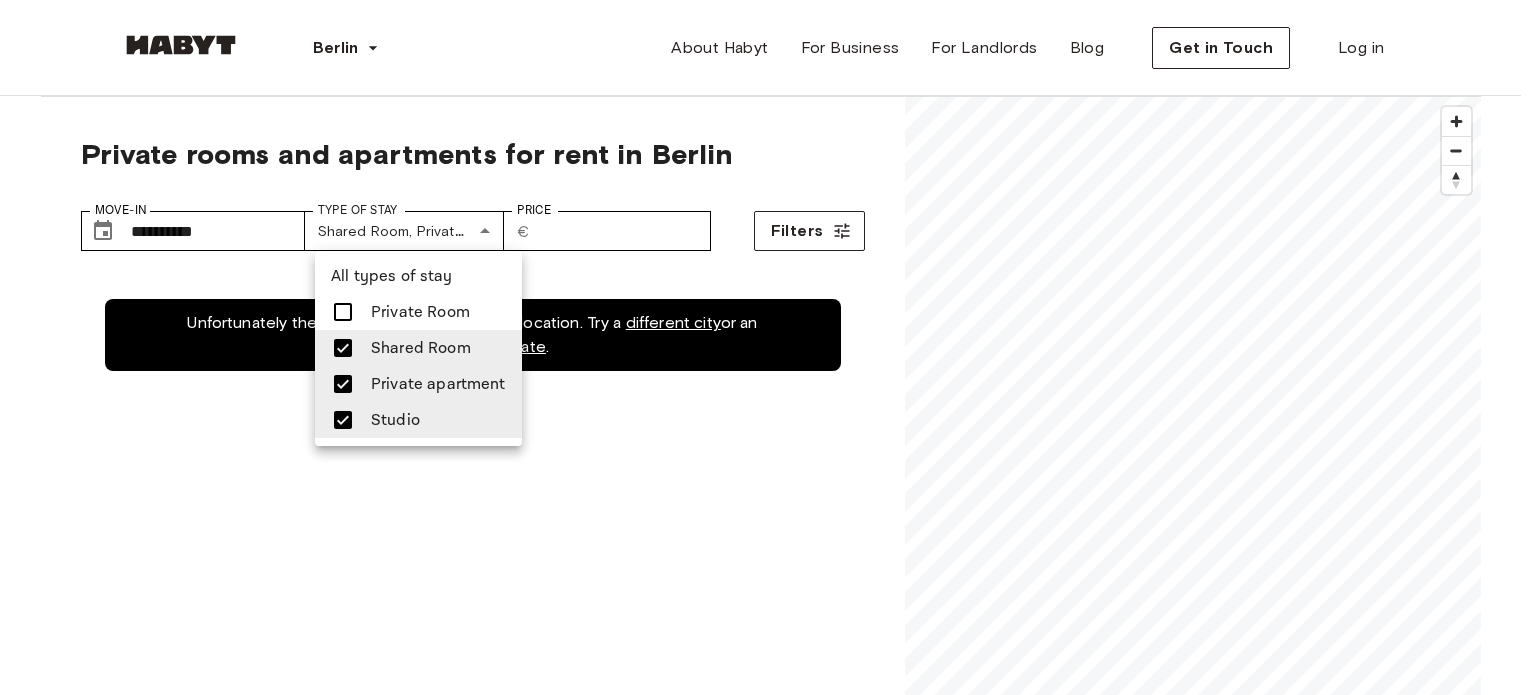 click on "Private Room" at bounding box center (418, 312) 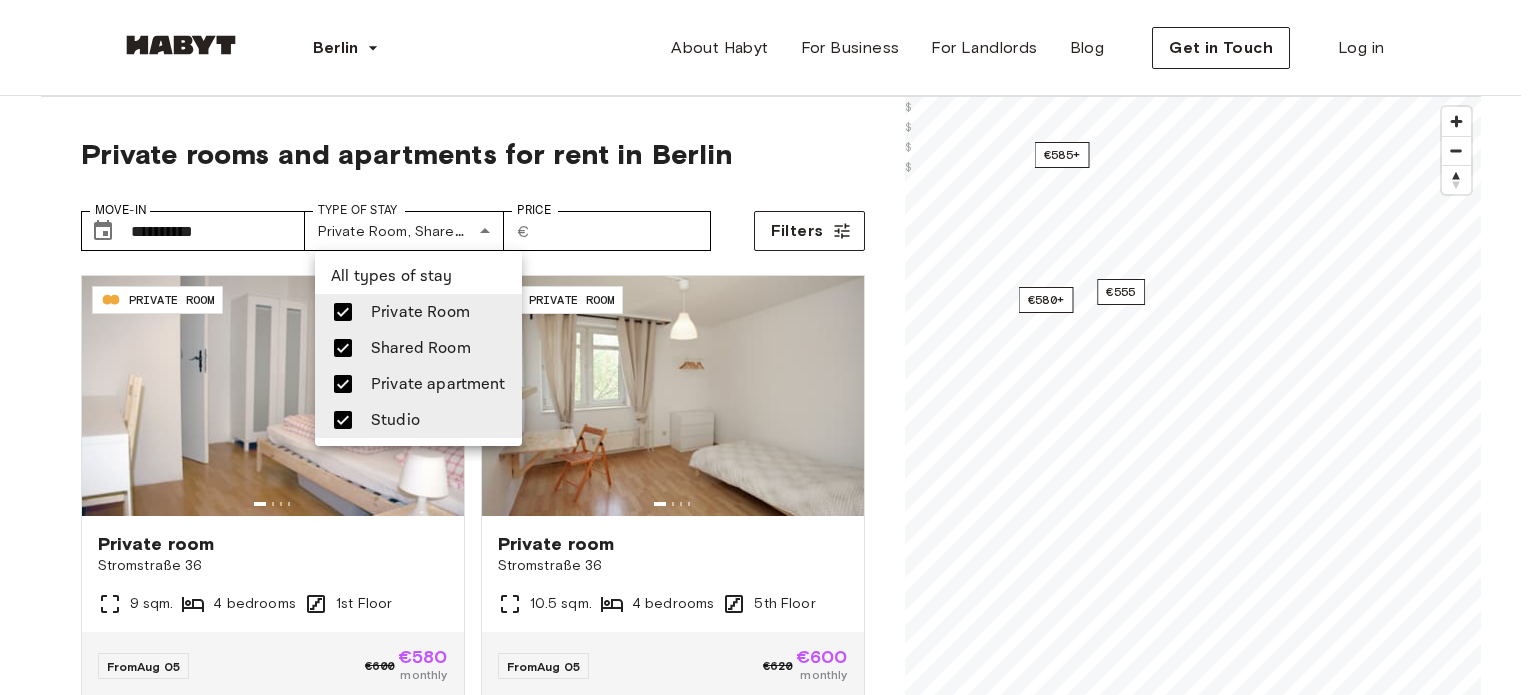 click at bounding box center (768, 347) 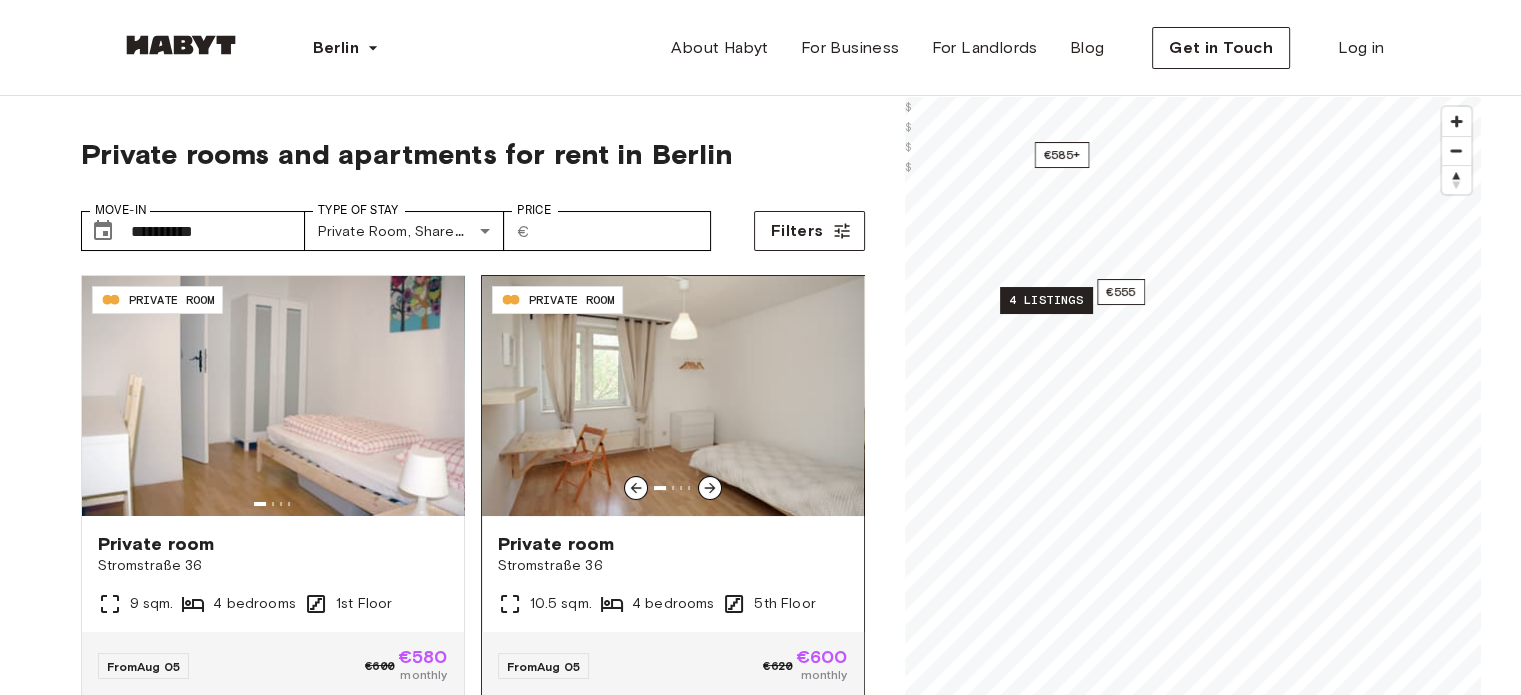 click 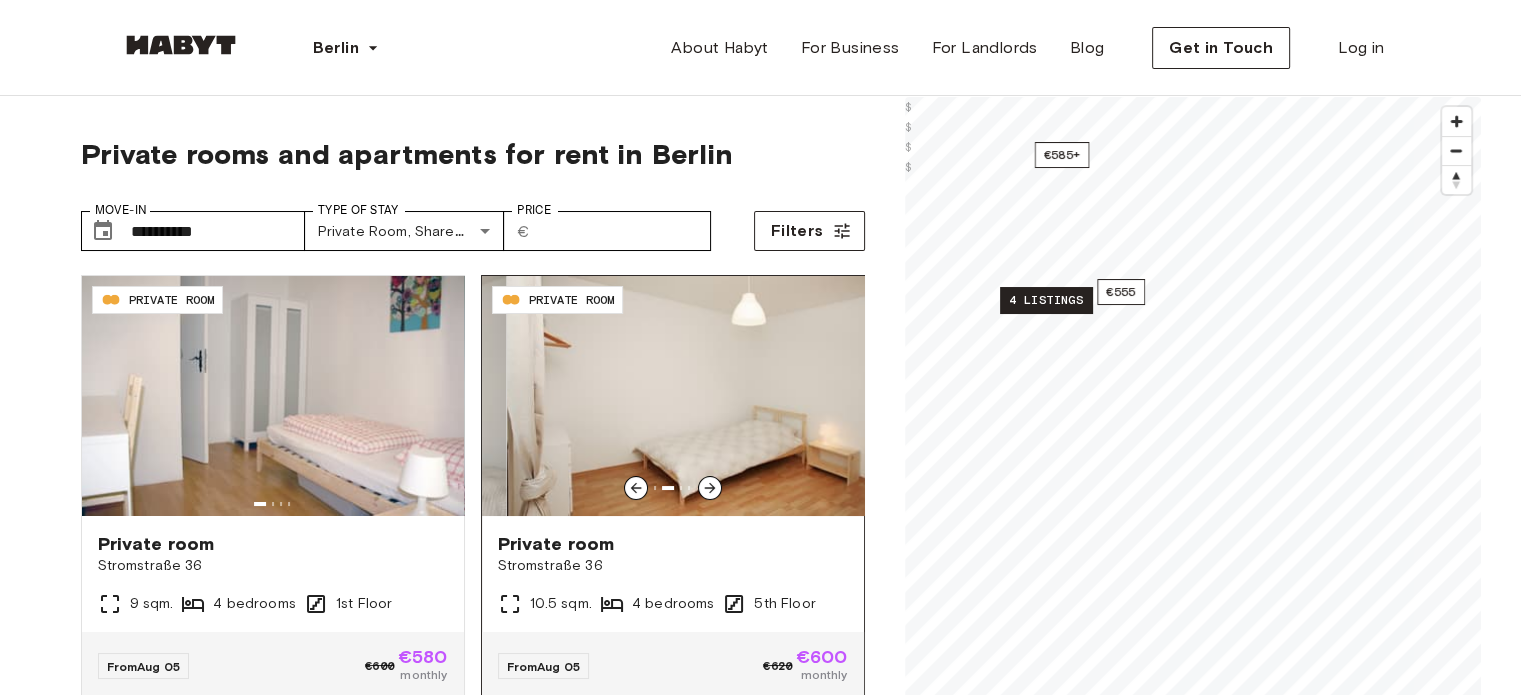 click 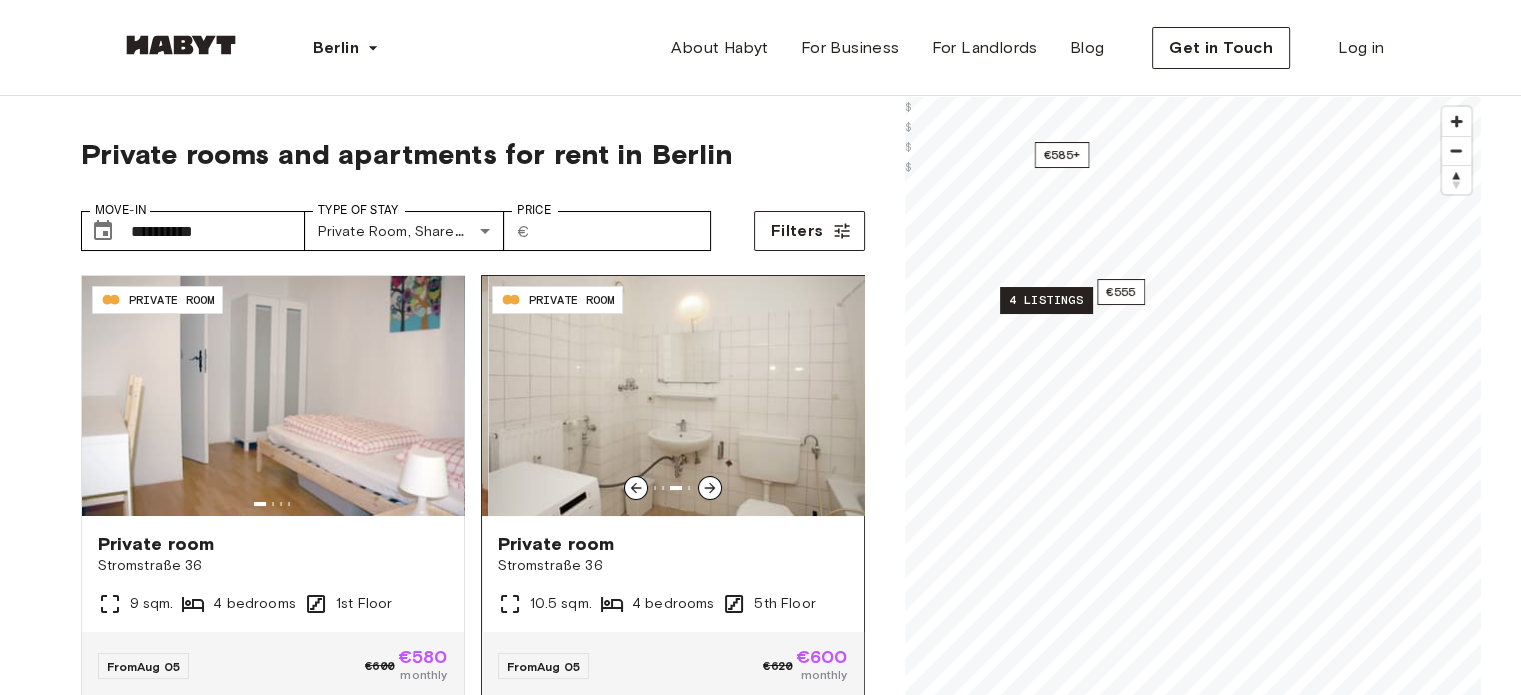 click 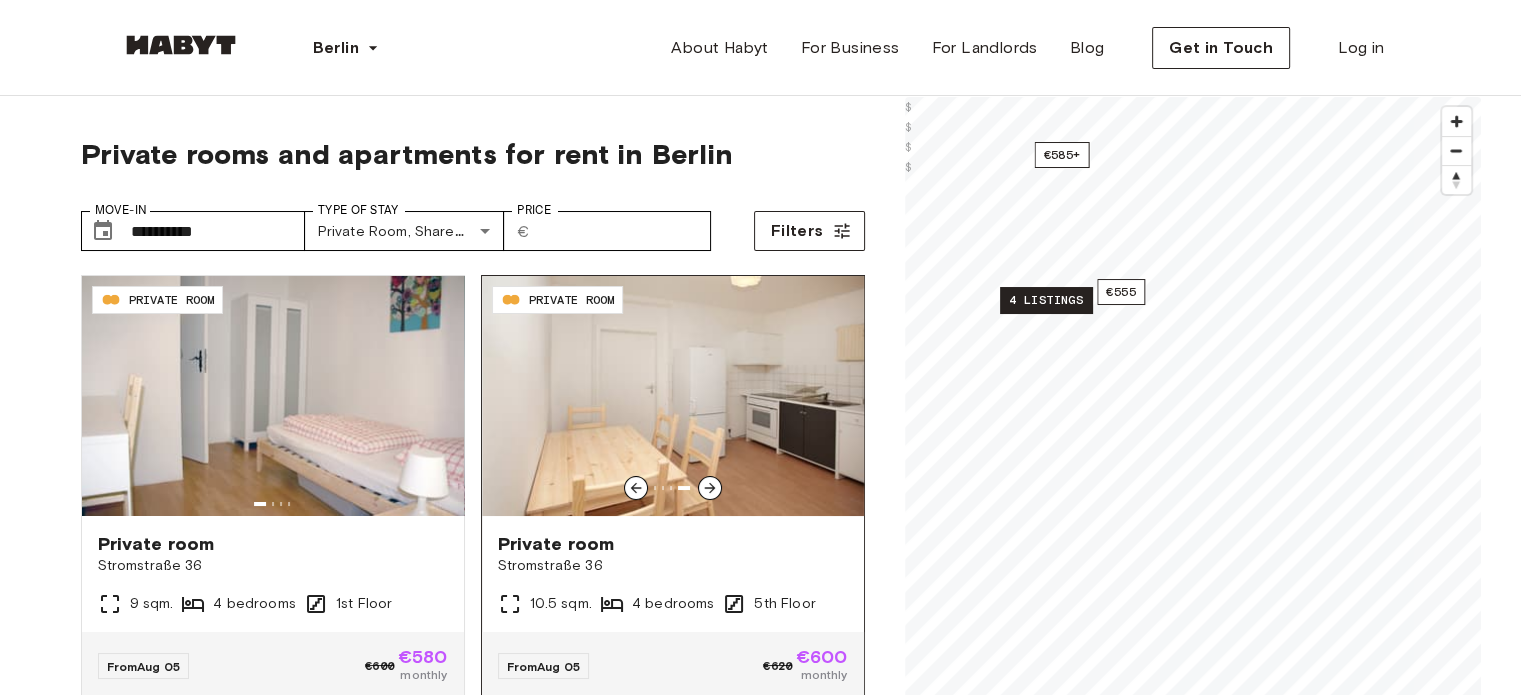 click 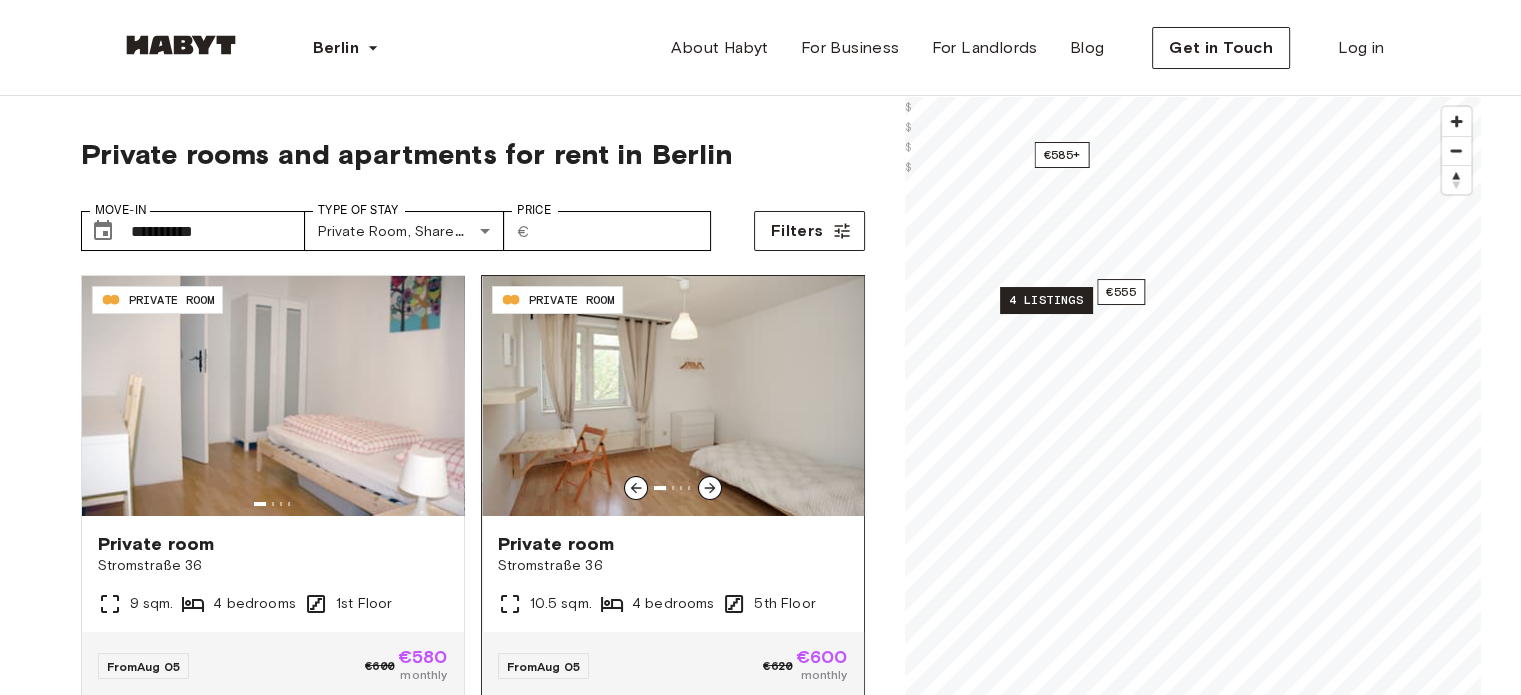 click 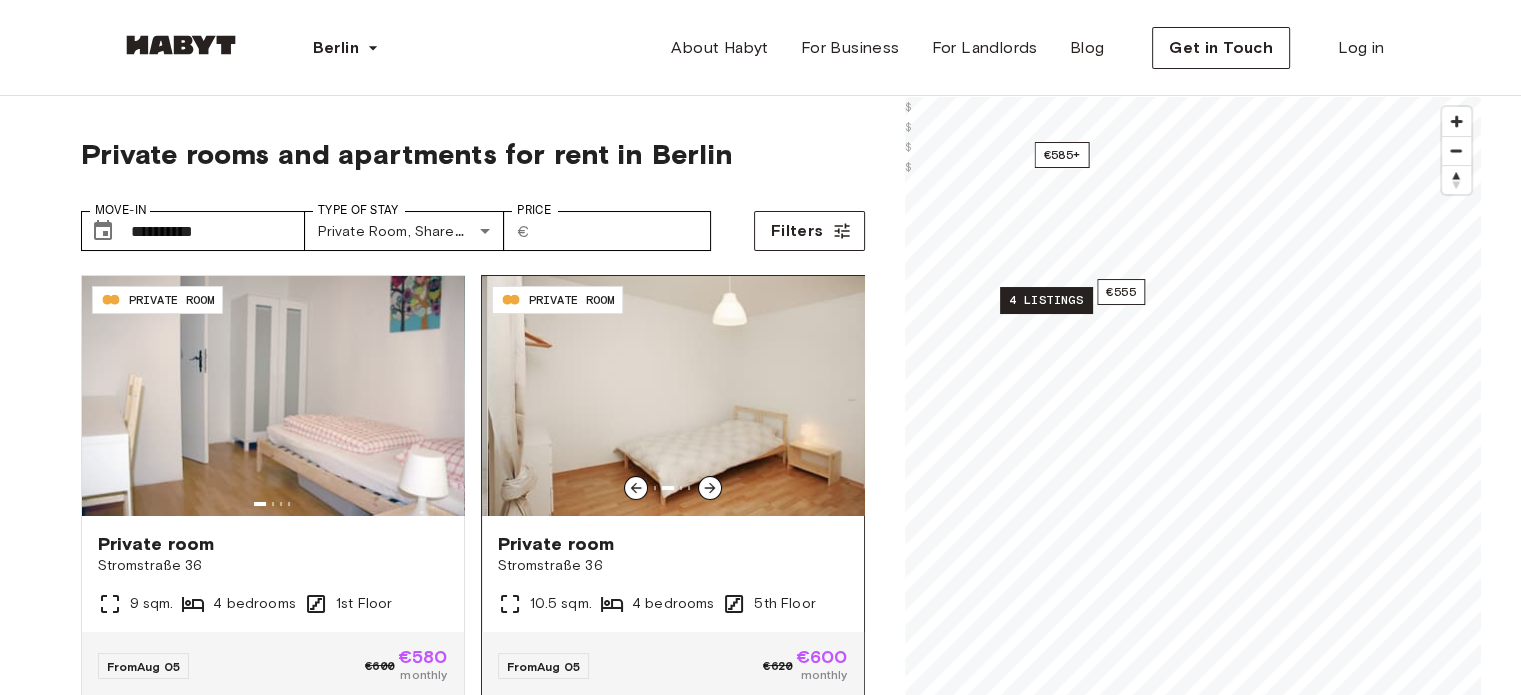 click 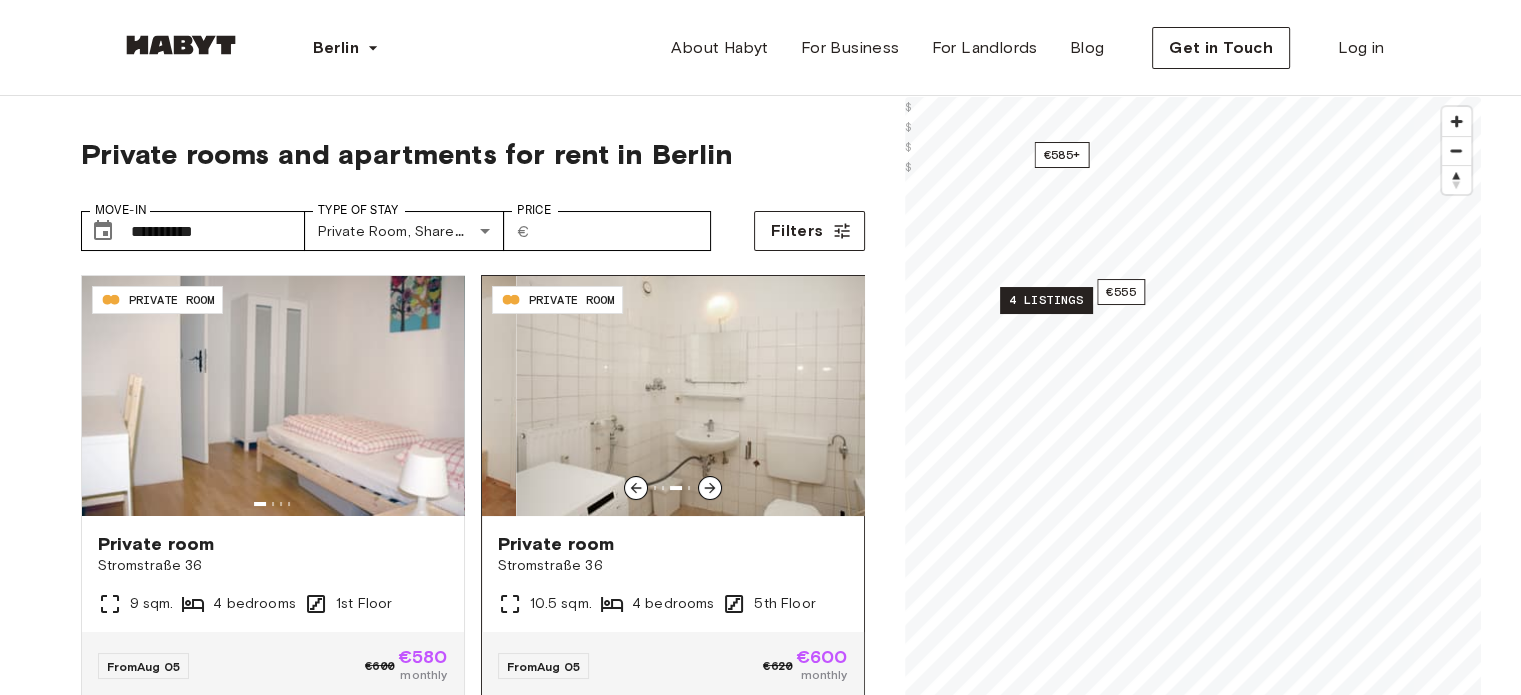 click 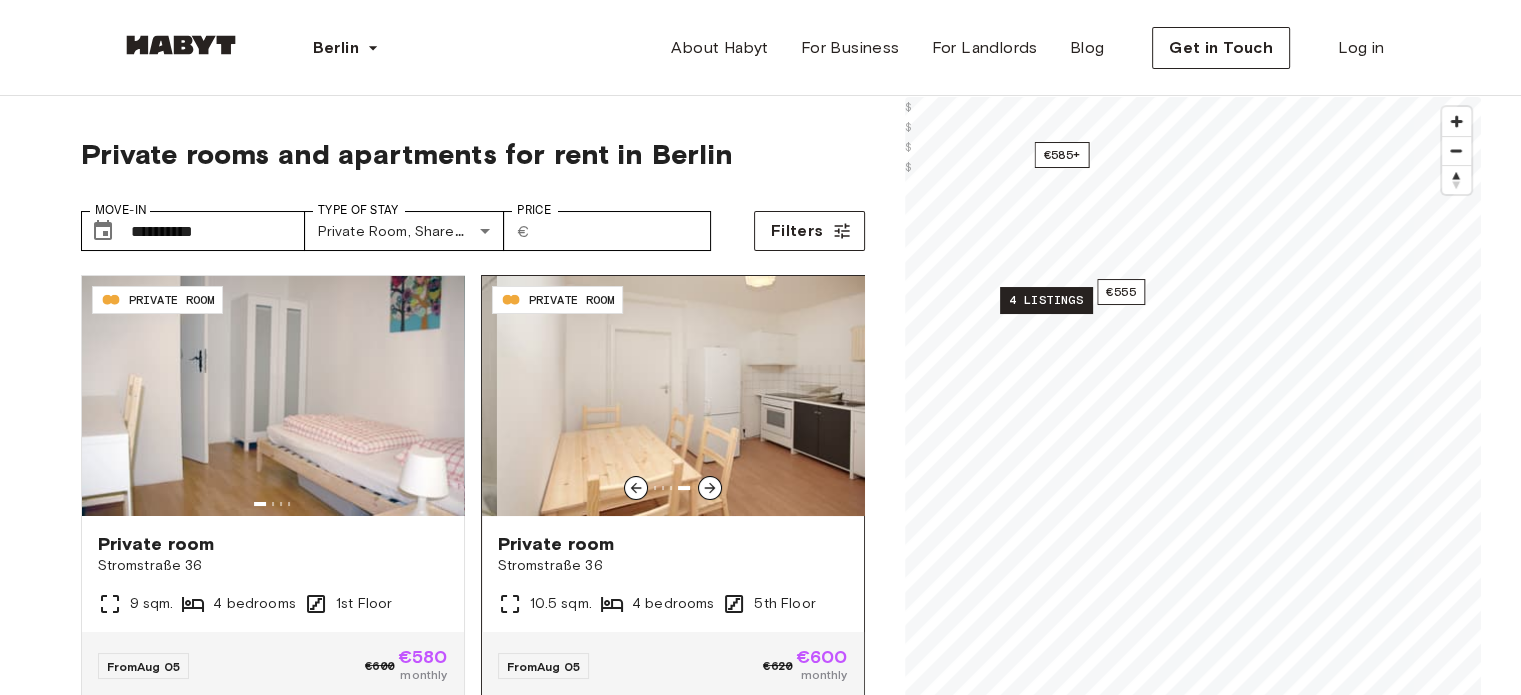 click 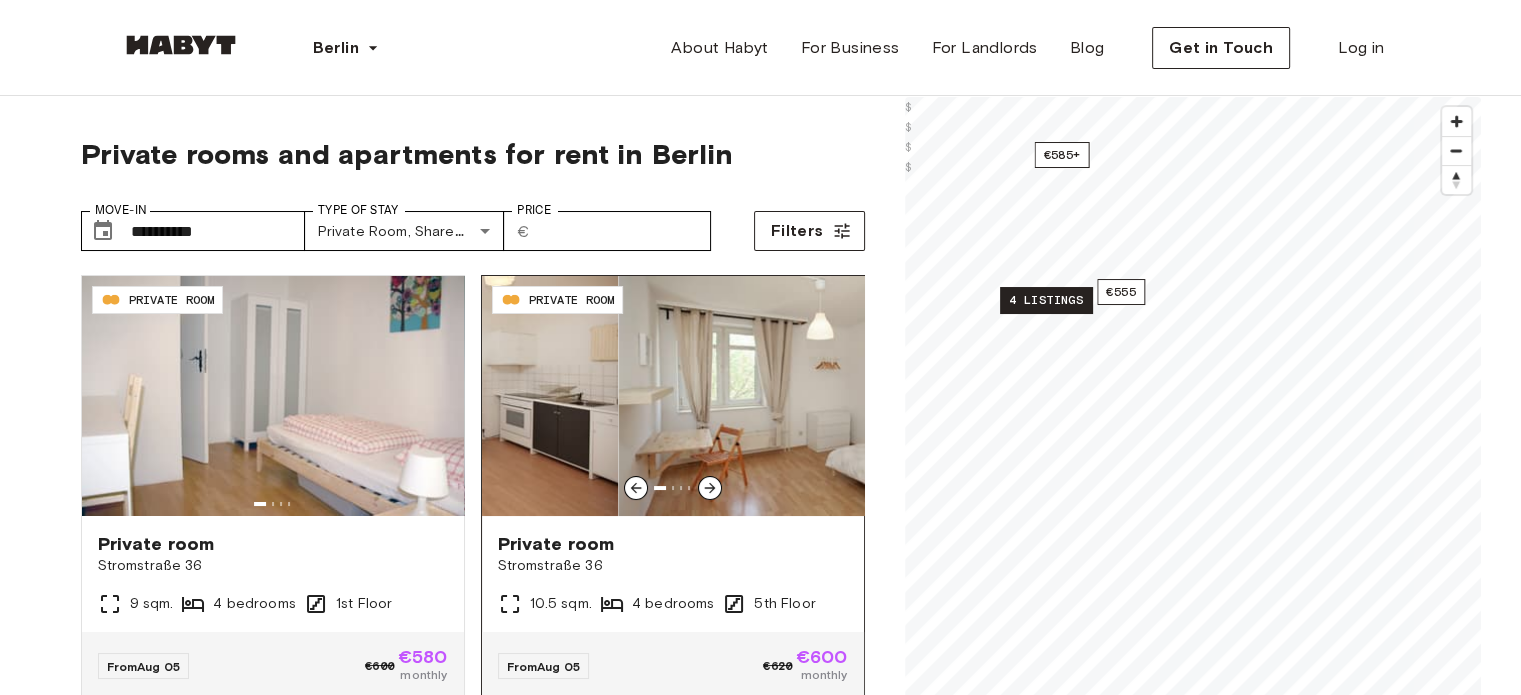 click 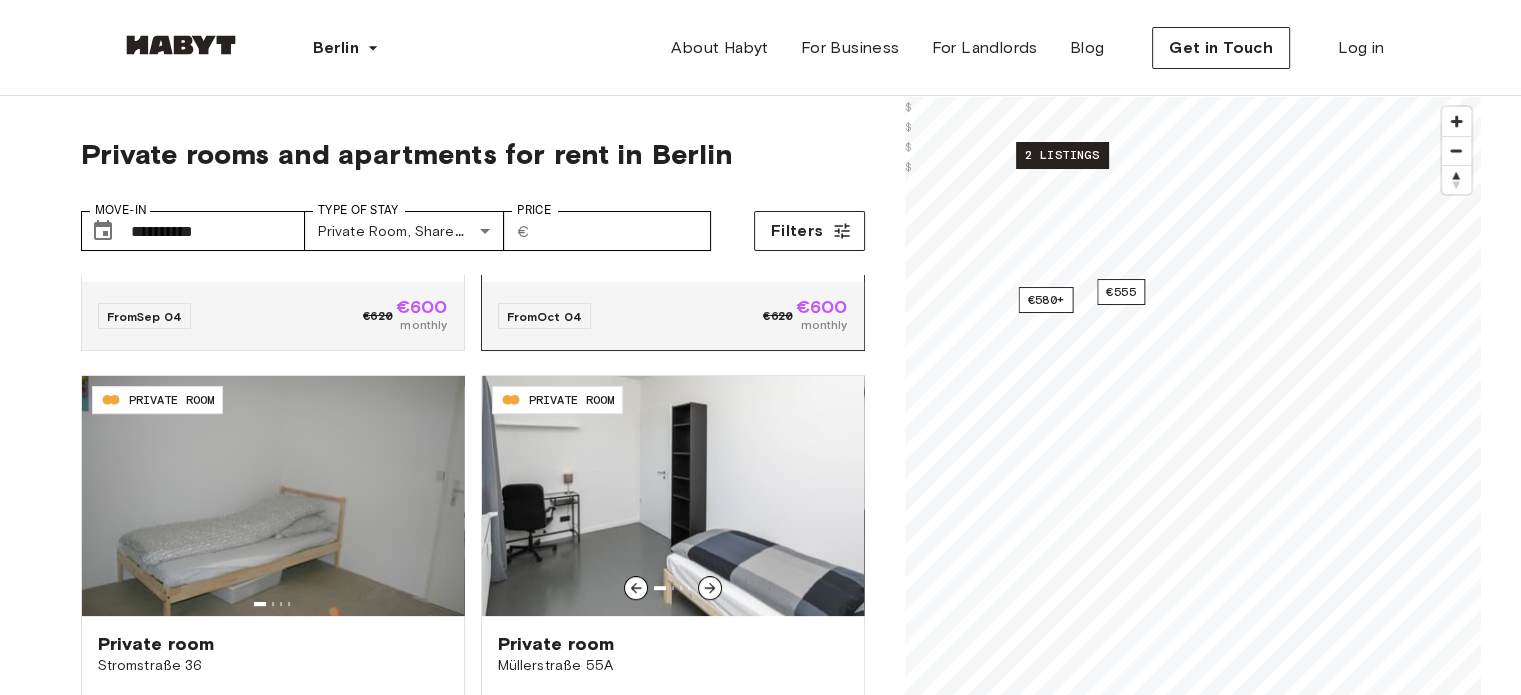 scroll, scrollTop: 1000, scrollLeft: 0, axis: vertical 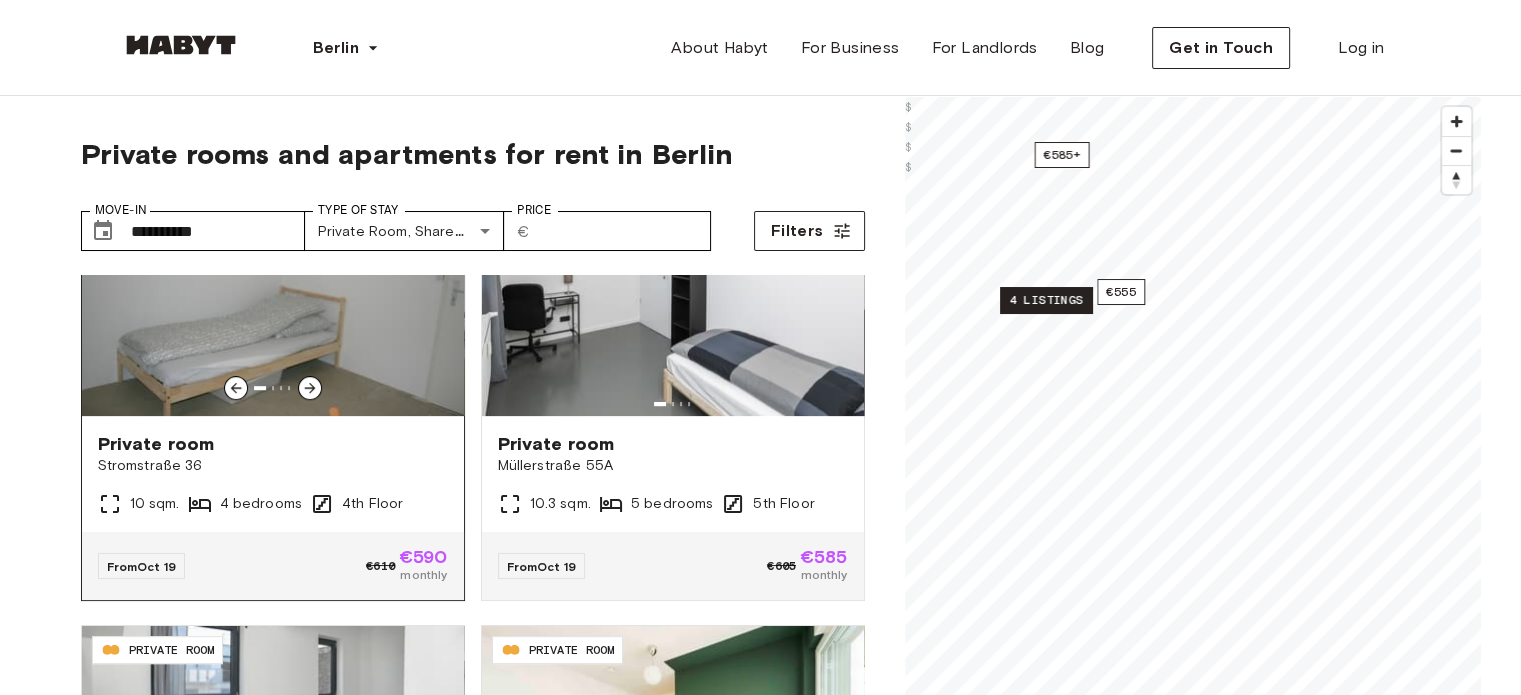 click 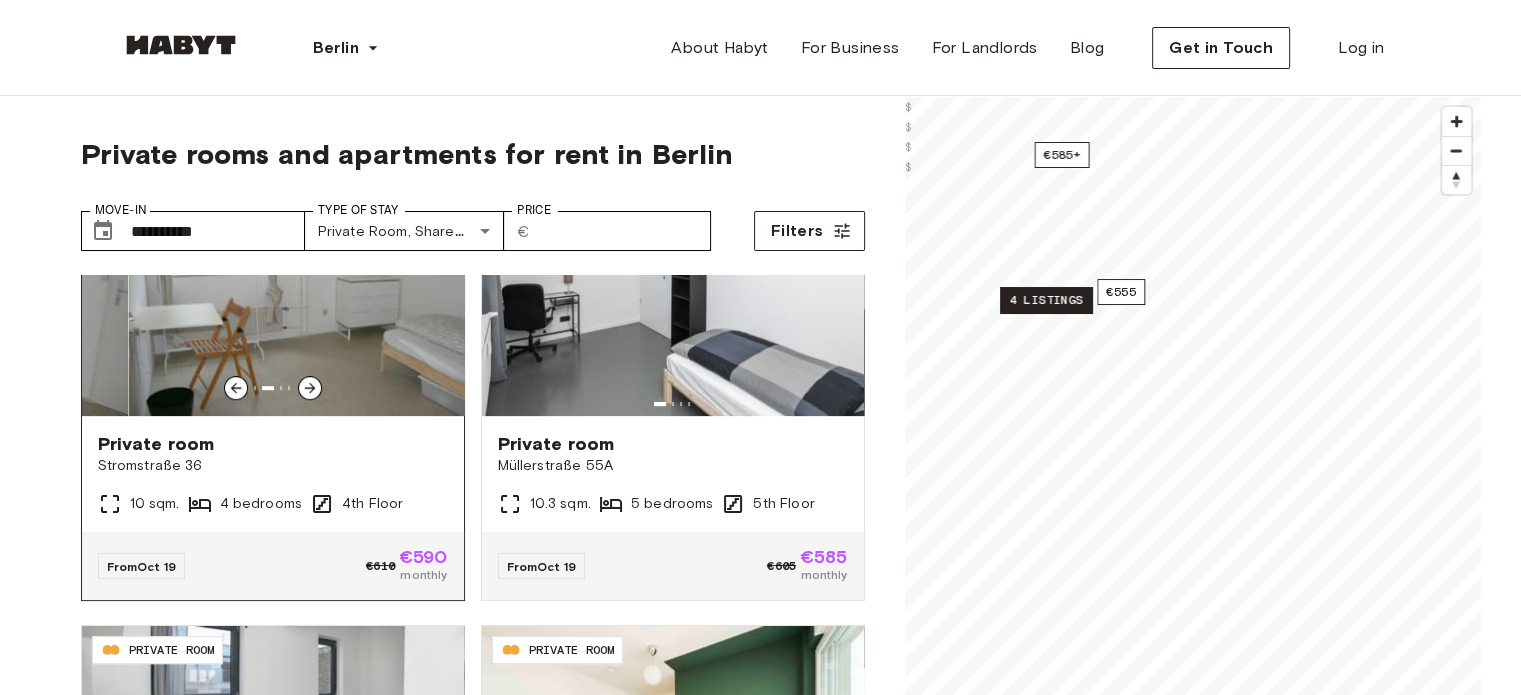 click 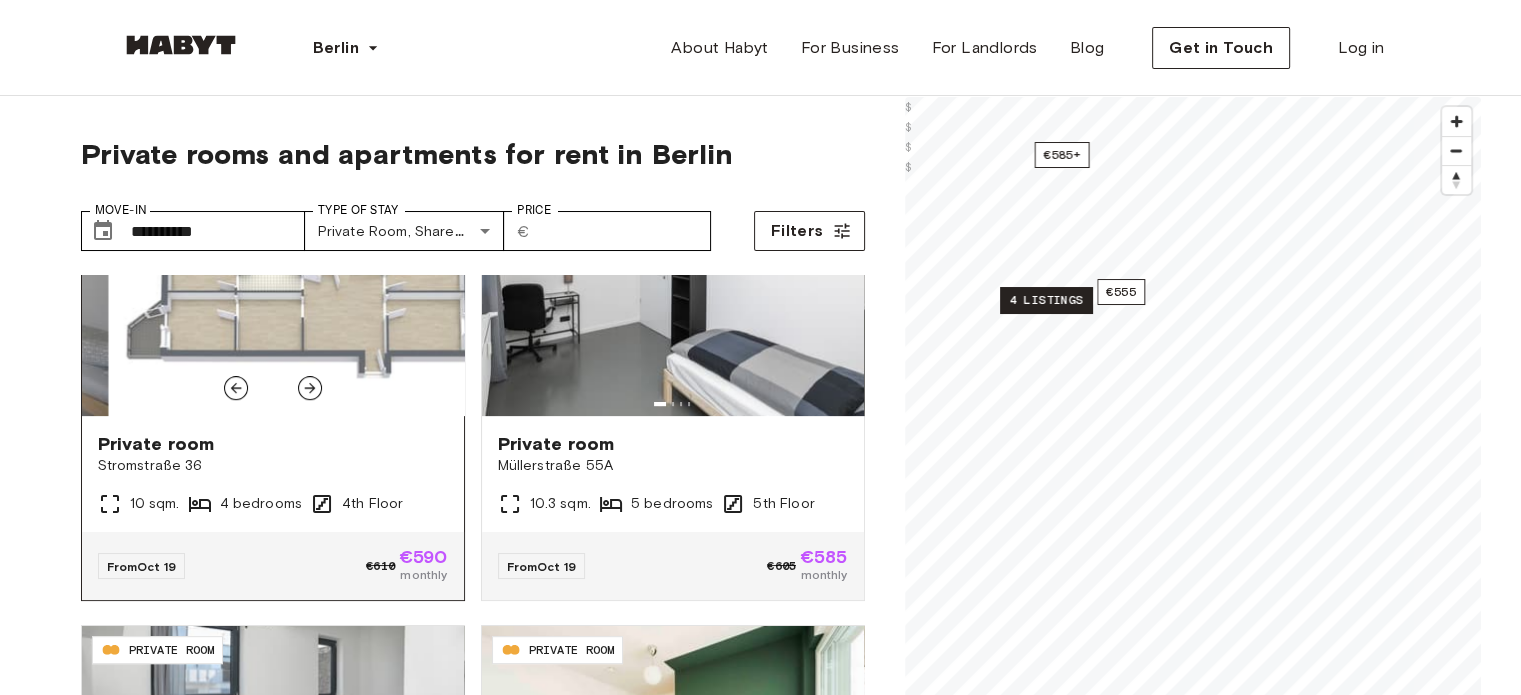 click 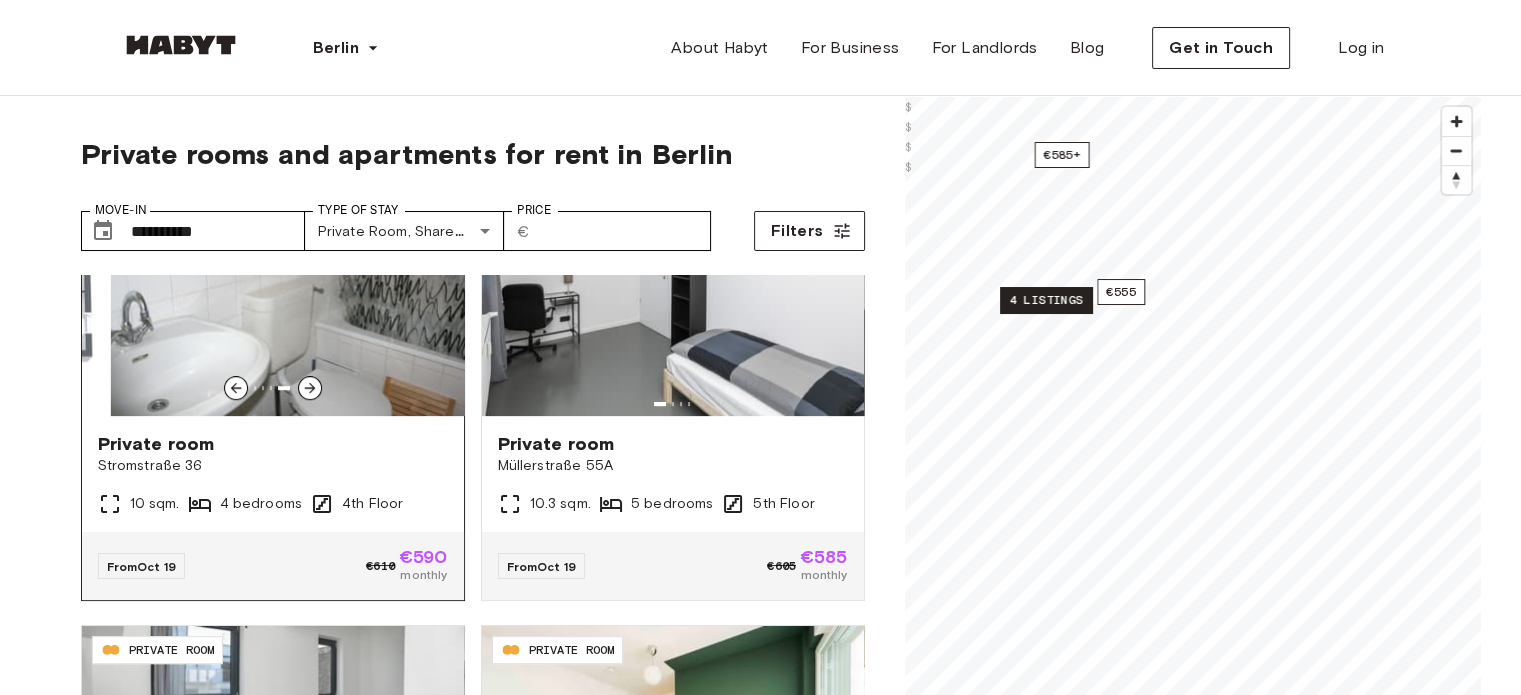 click 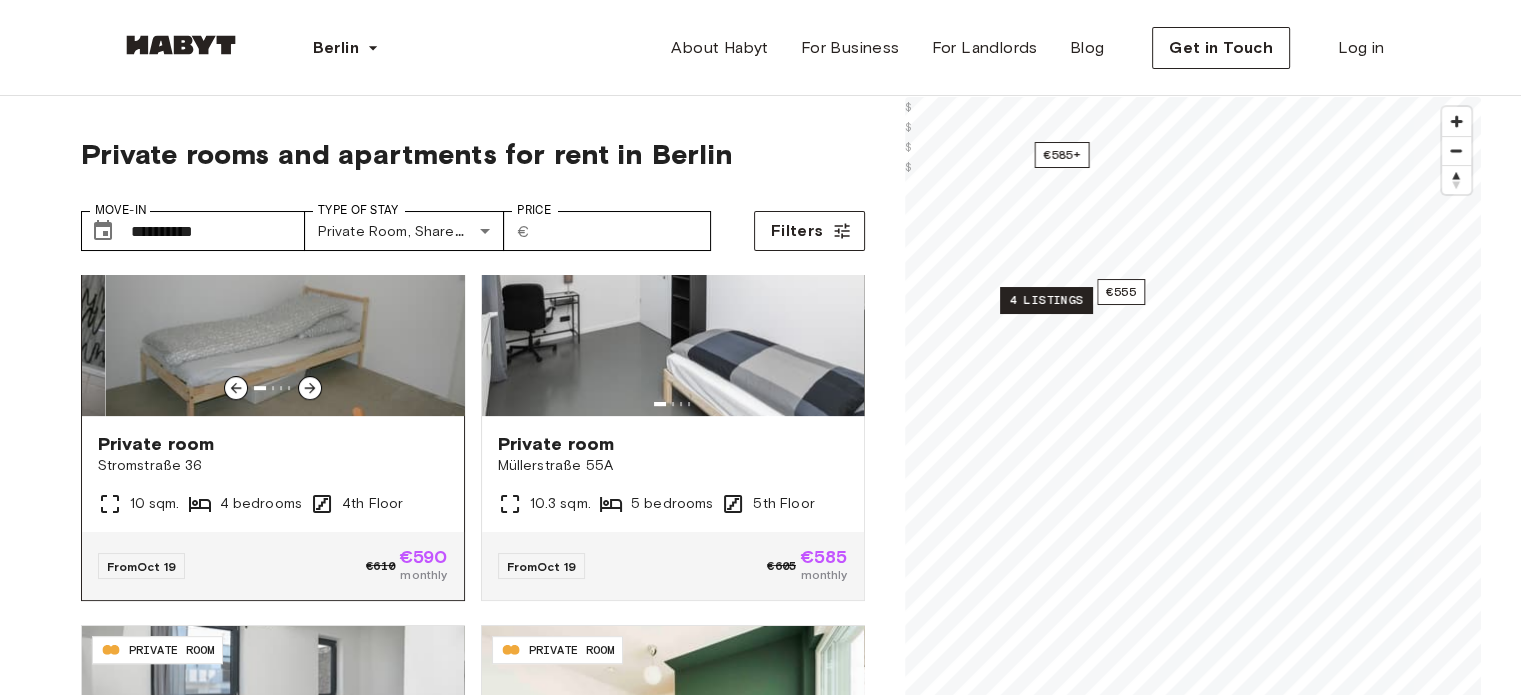 click 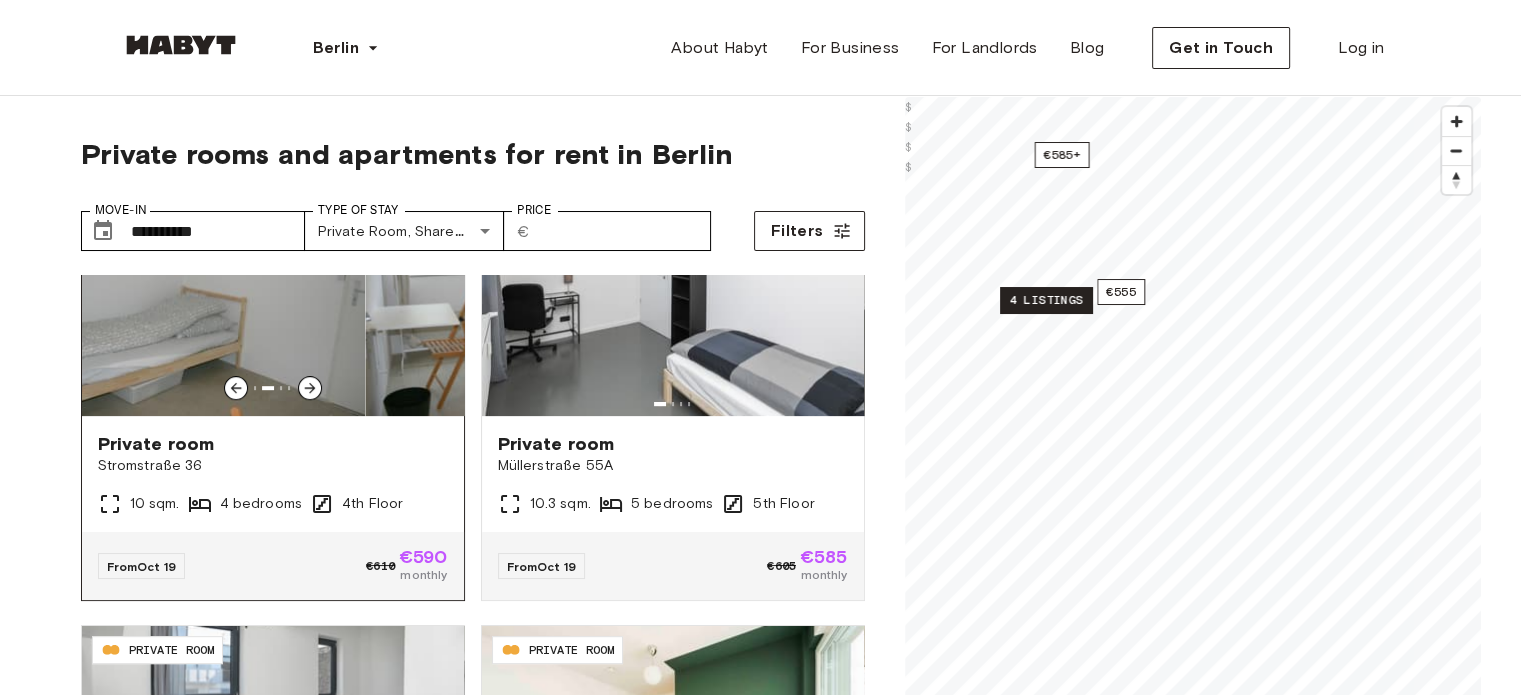 click 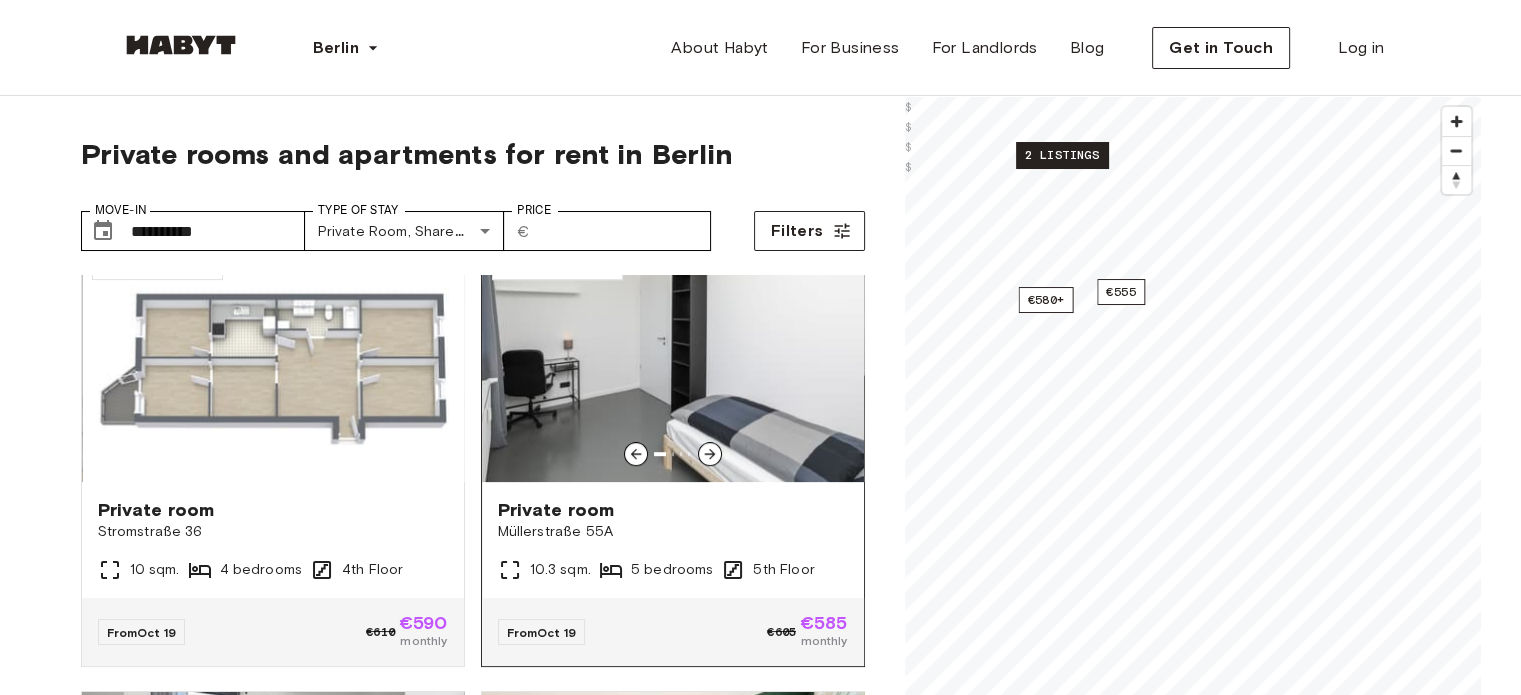 scroll, scrollTop: 900, scrollLeft: 0, axis: vertical 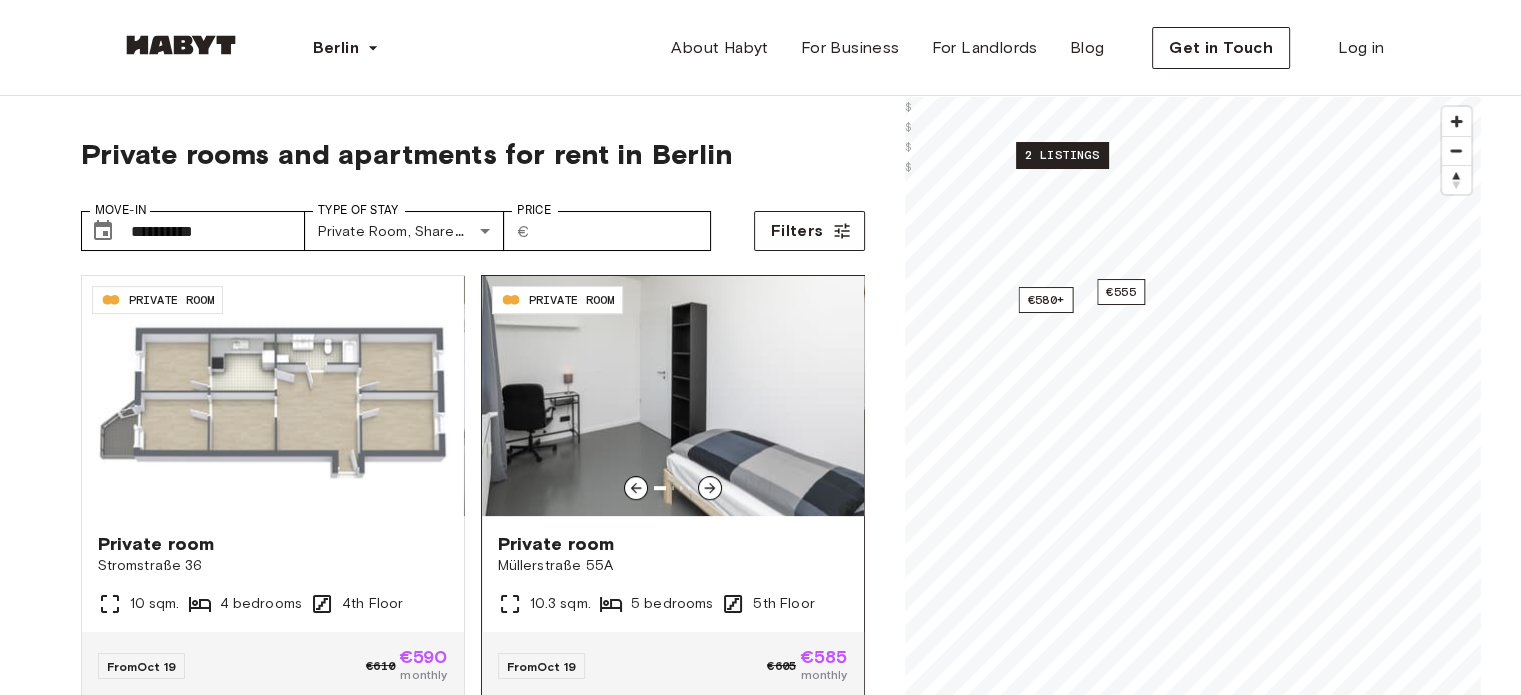 click at bounding box center (710, 488) 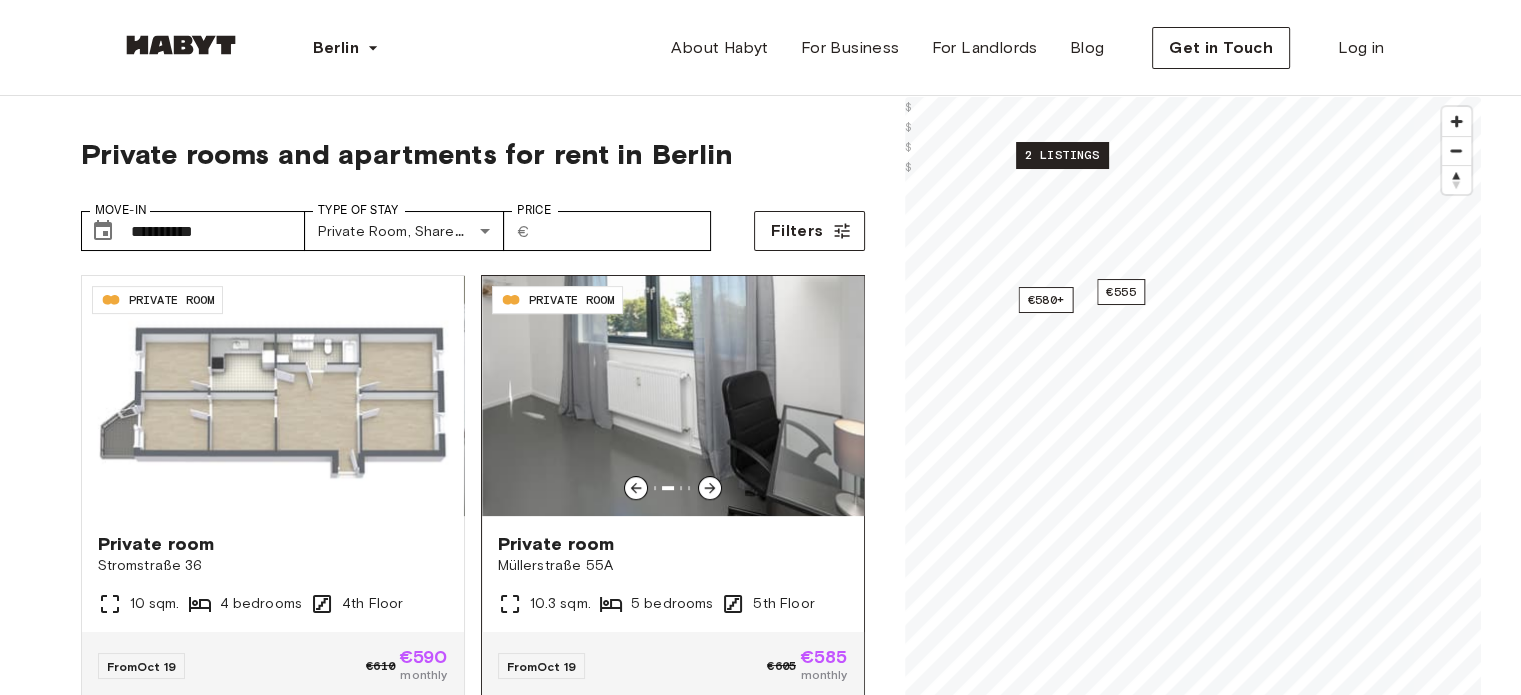 click at bounding box center [710, 488] 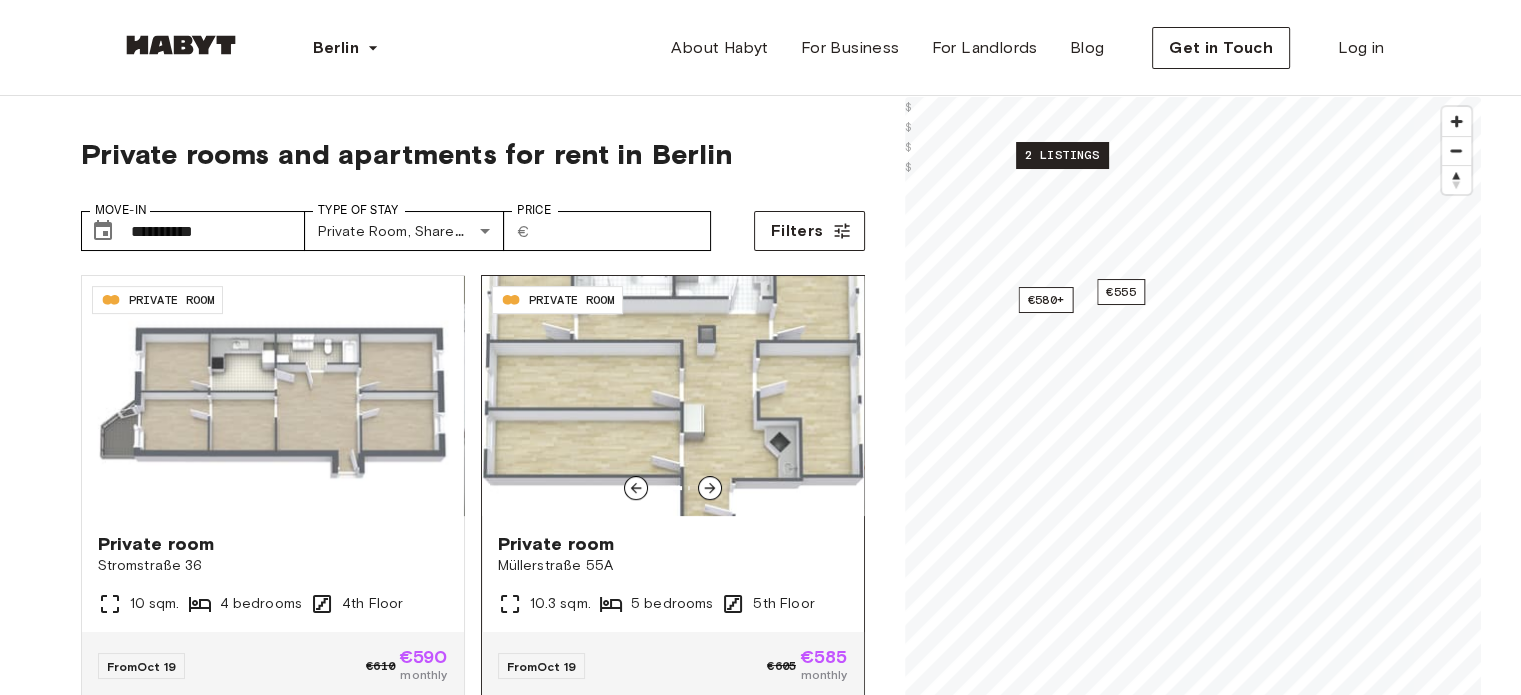 click at bounding box center (710, 488) 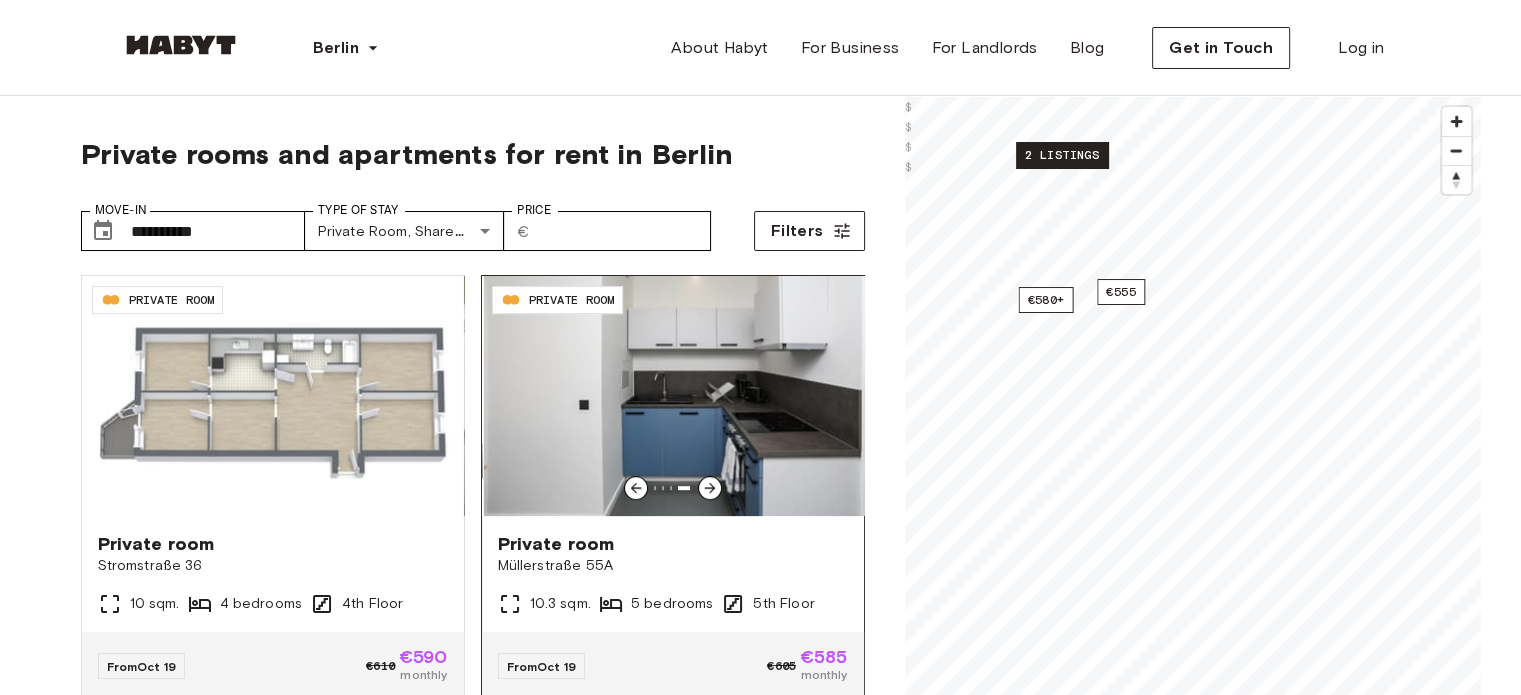 click at bounding box center [710, 488] 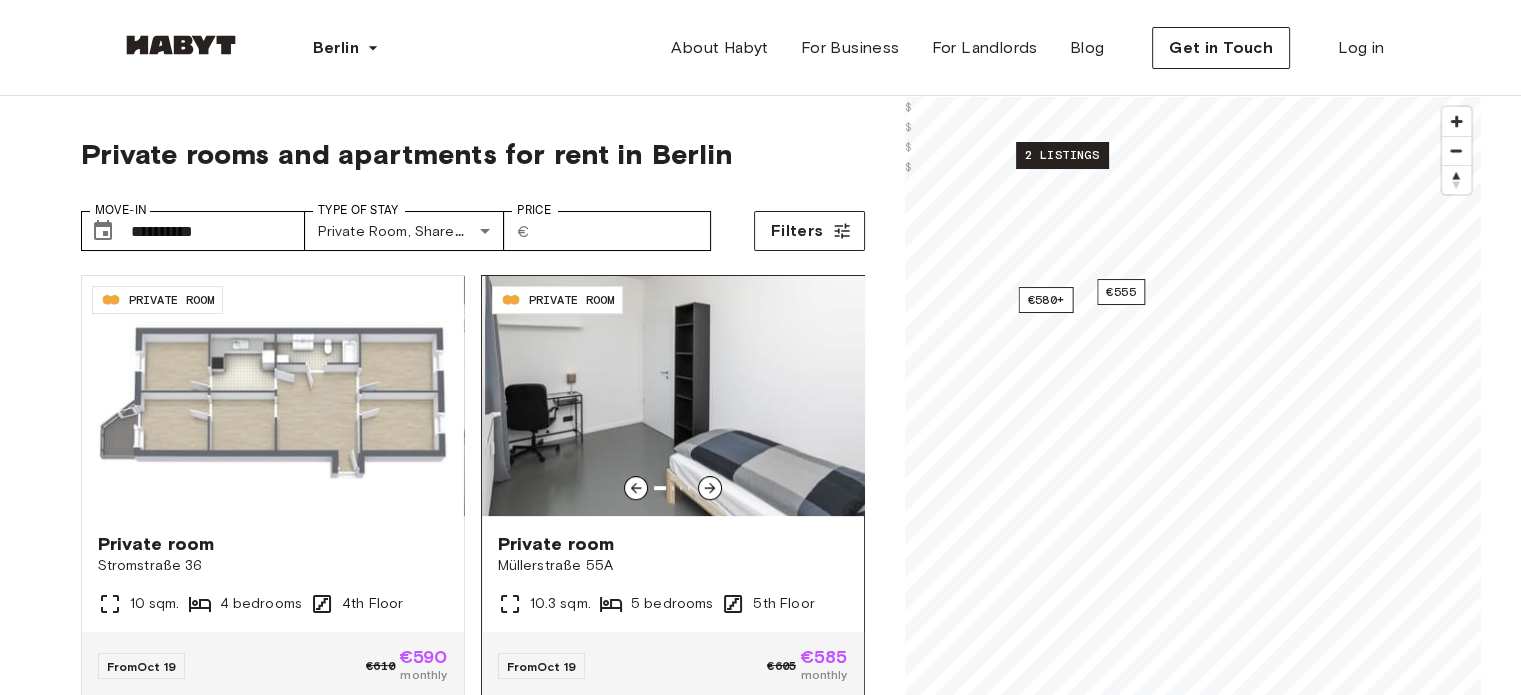 click at bounding box center (710, 488) 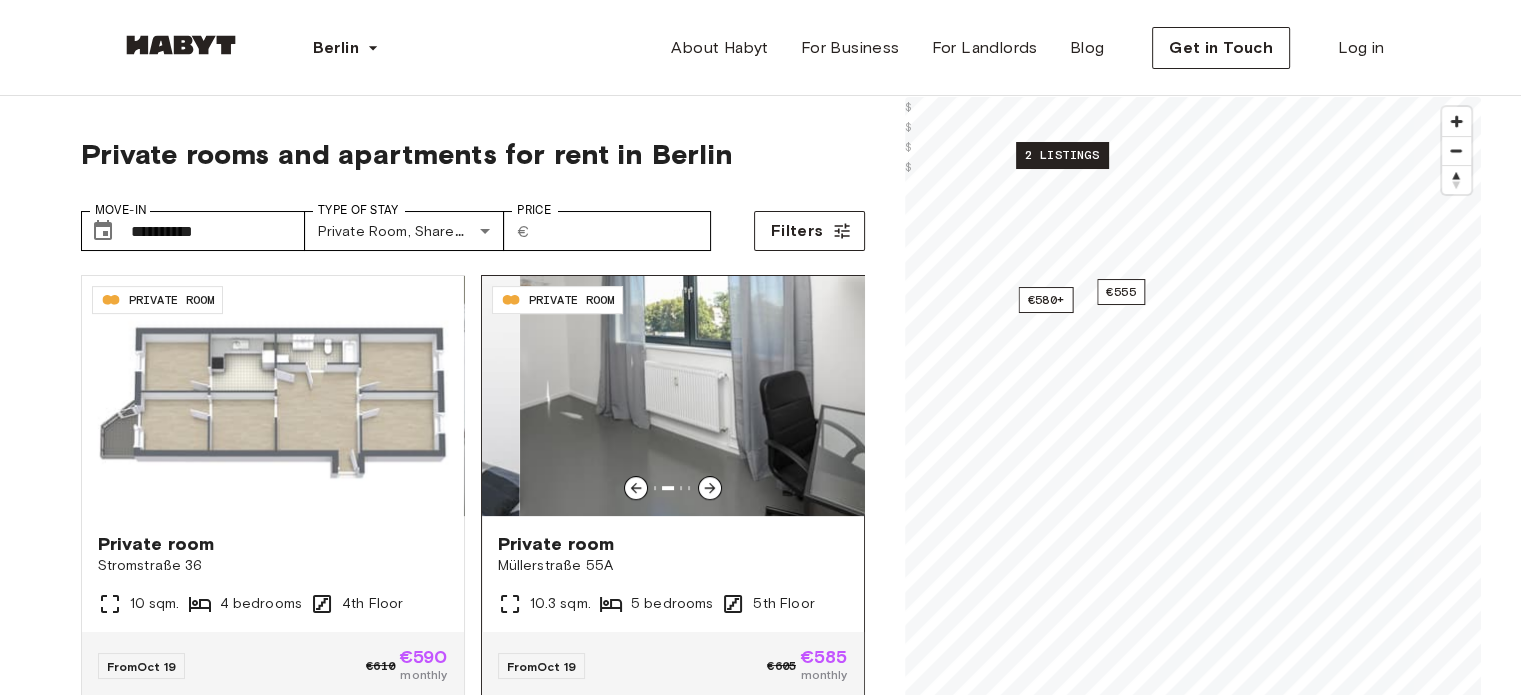 click at bounding box center [710, 488] 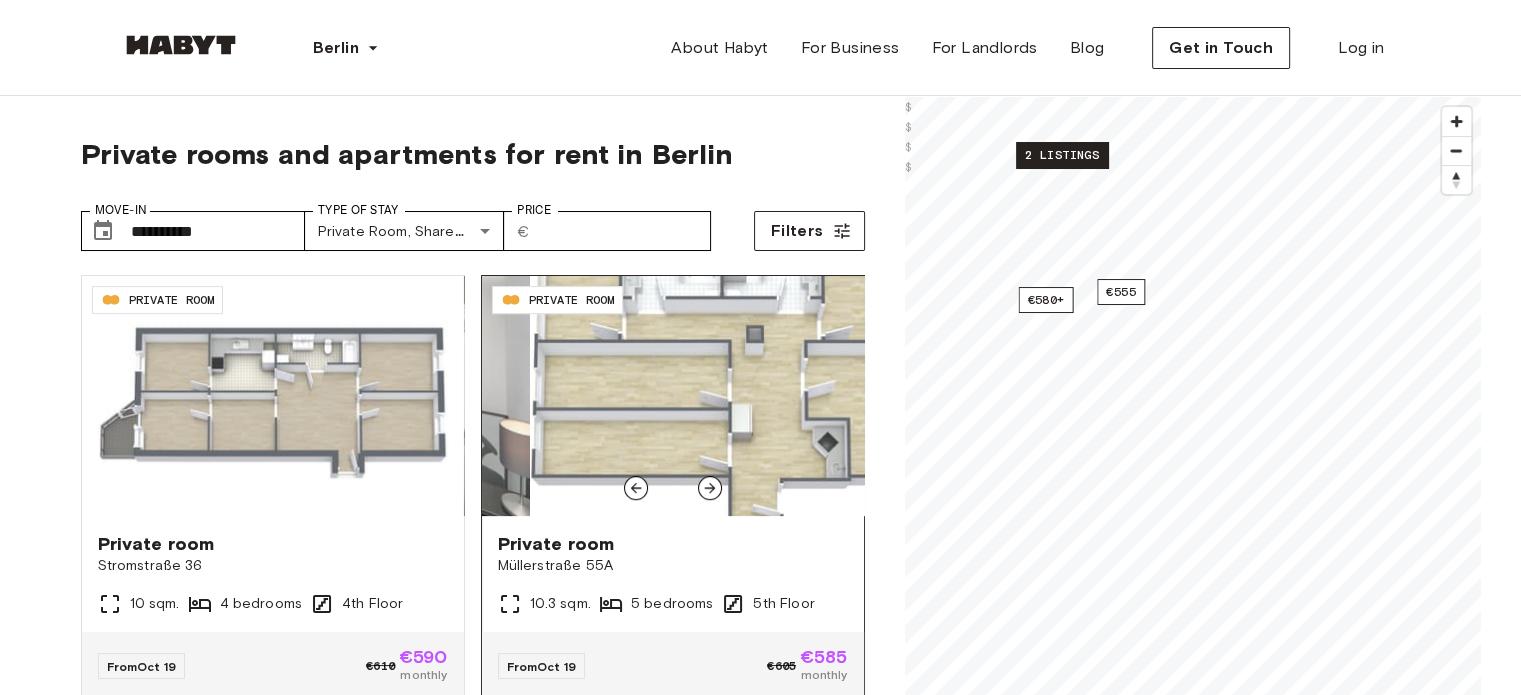 click at bounding box center (710, 488) 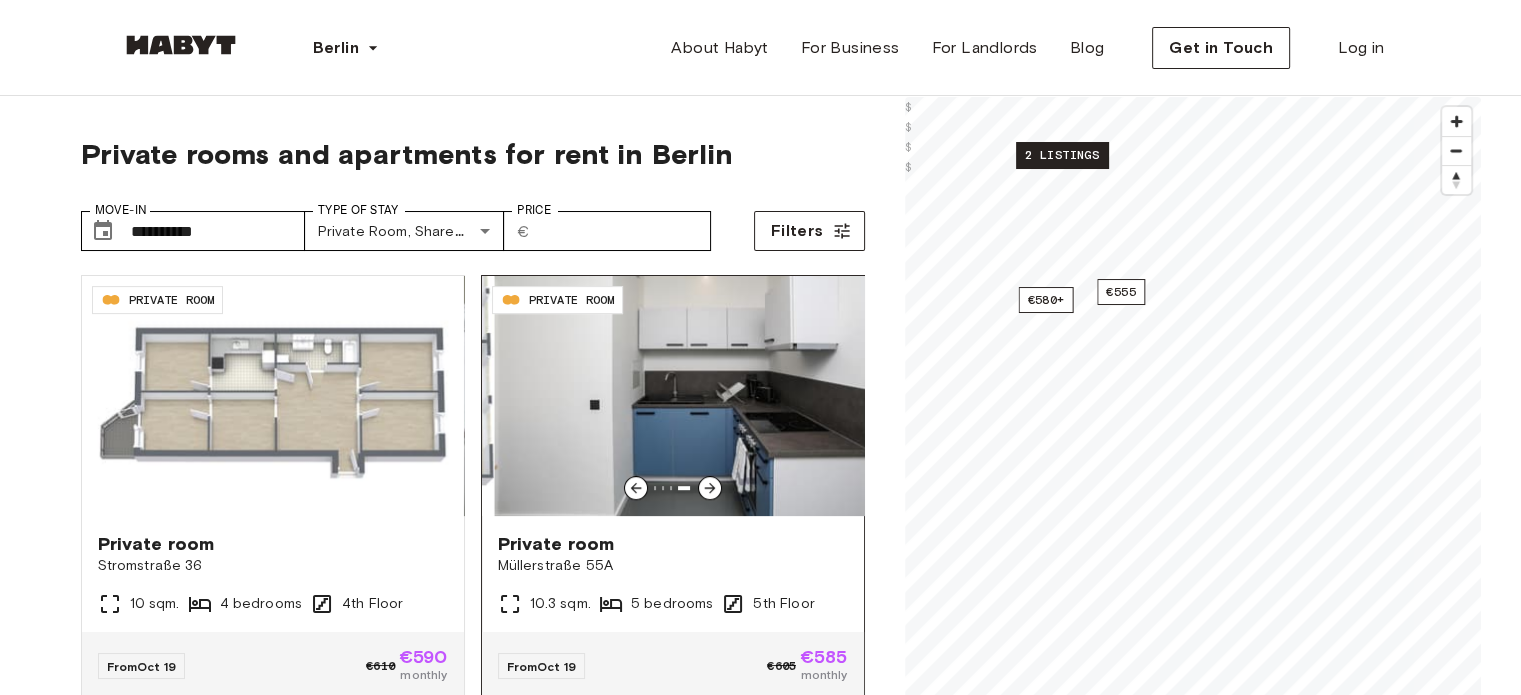 click at bounding box center [710, 488] 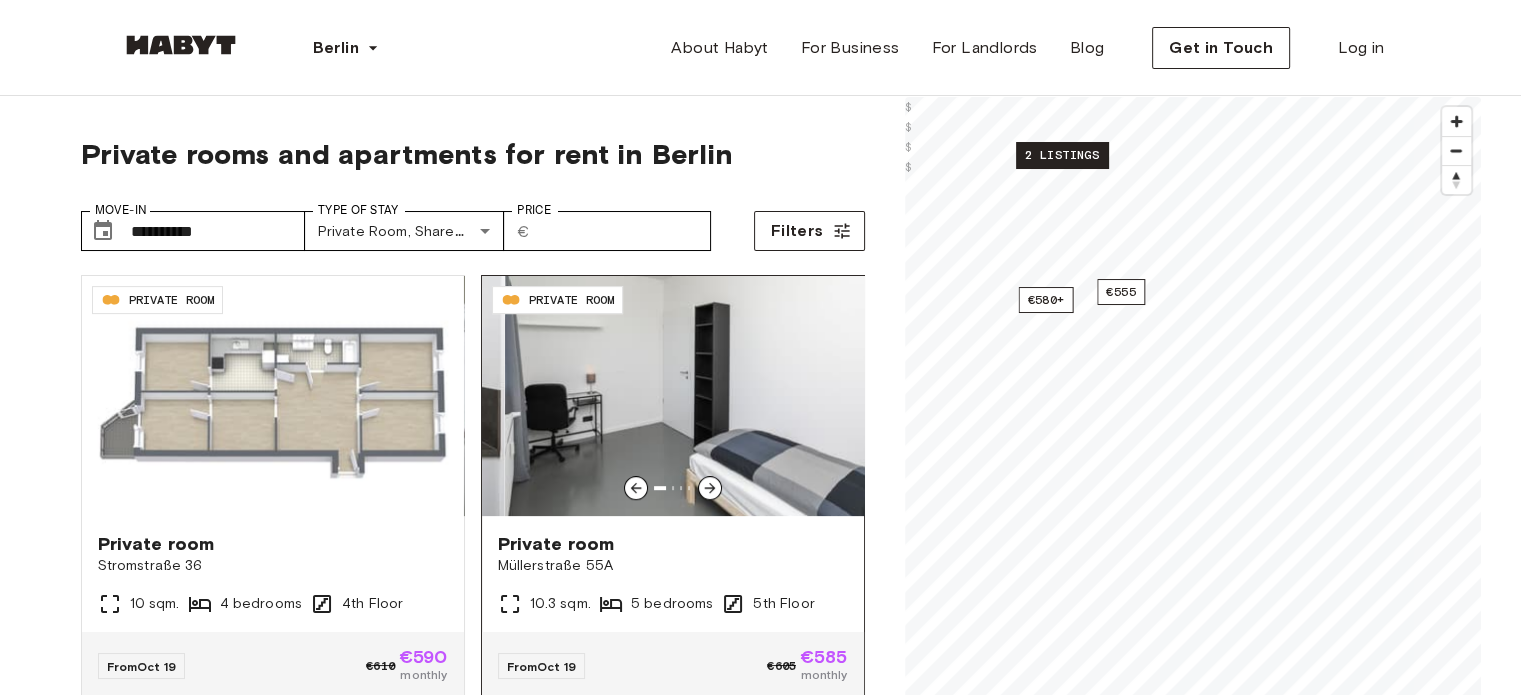 click at bounding box center [710, 488] 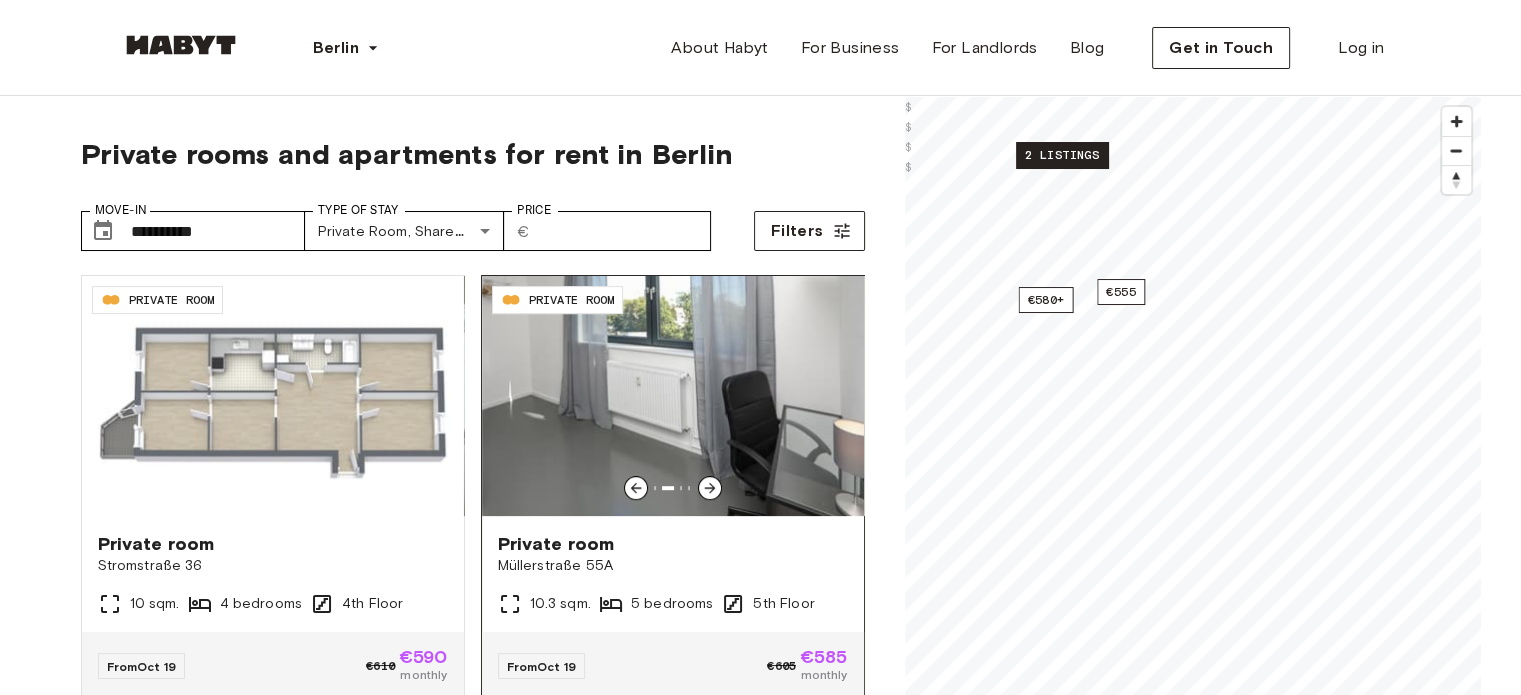 click at bounding box center (710, 488) 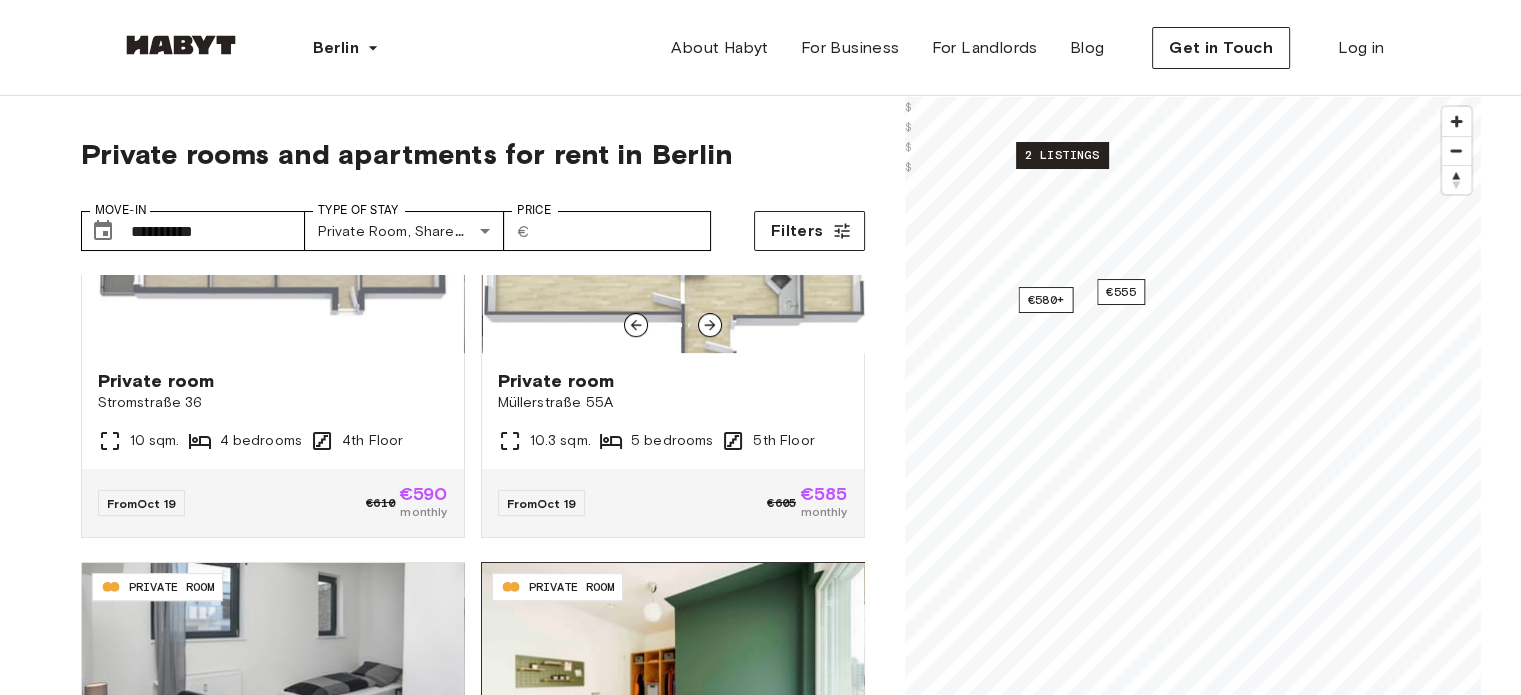 scroll, scrollTop: 1134, scrollLeft: 0, axis: vertical 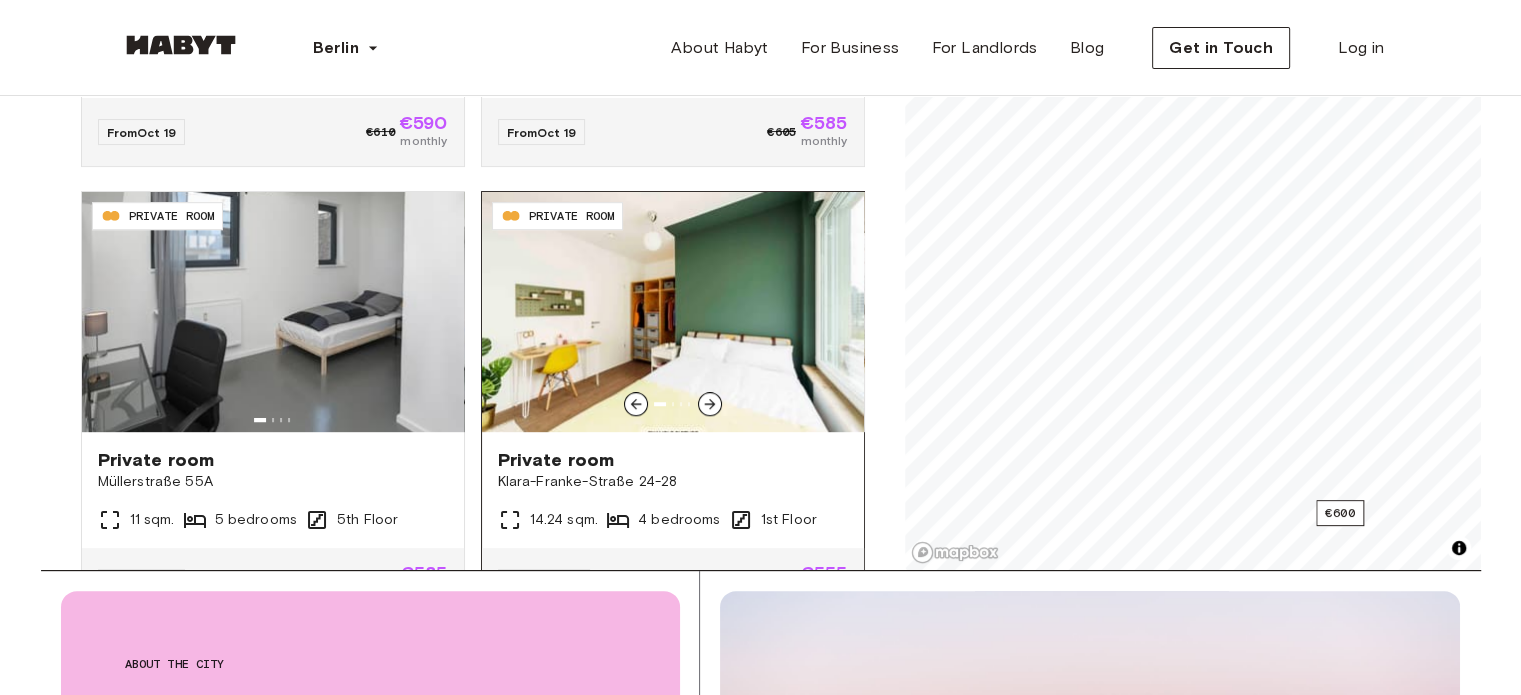 click at bounding box center [673, 404] 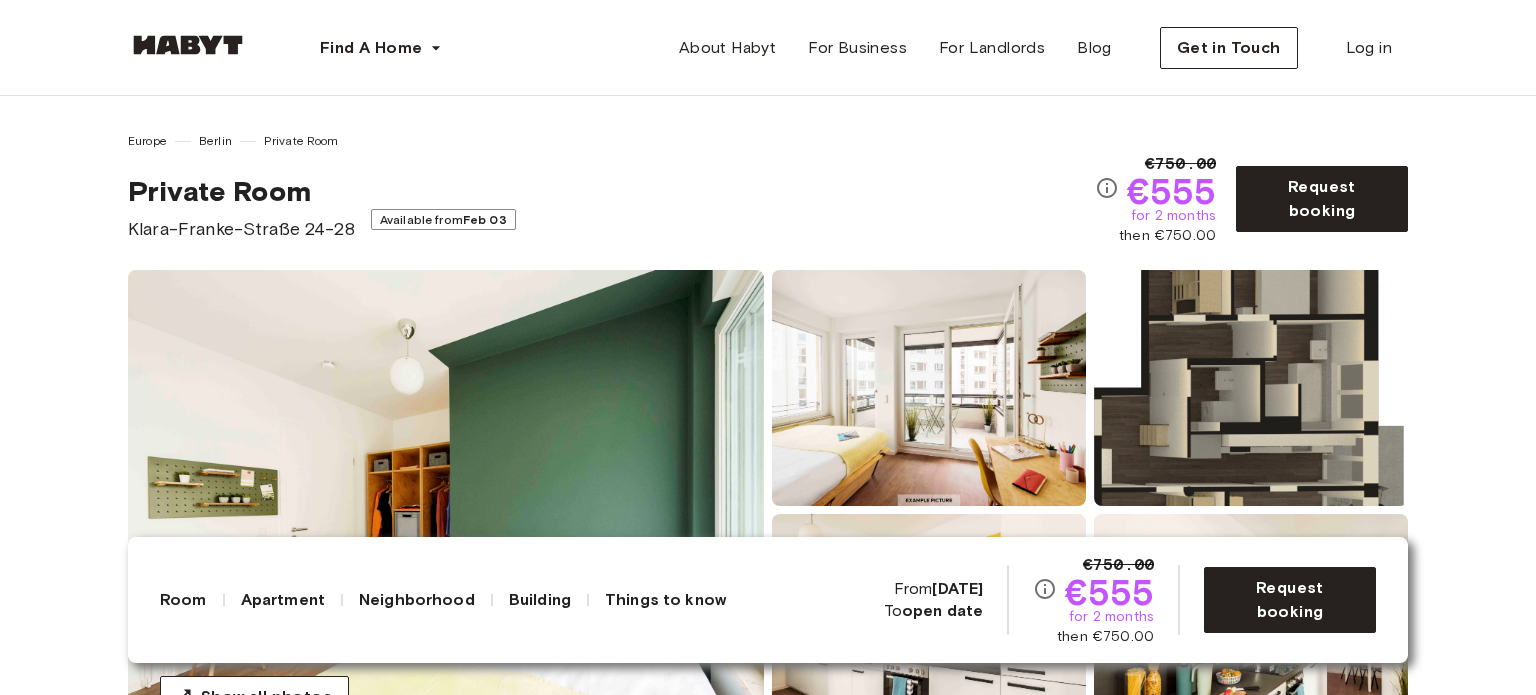 scroll, scrollTop: 400, scrollLeft: 0, axis: vertical 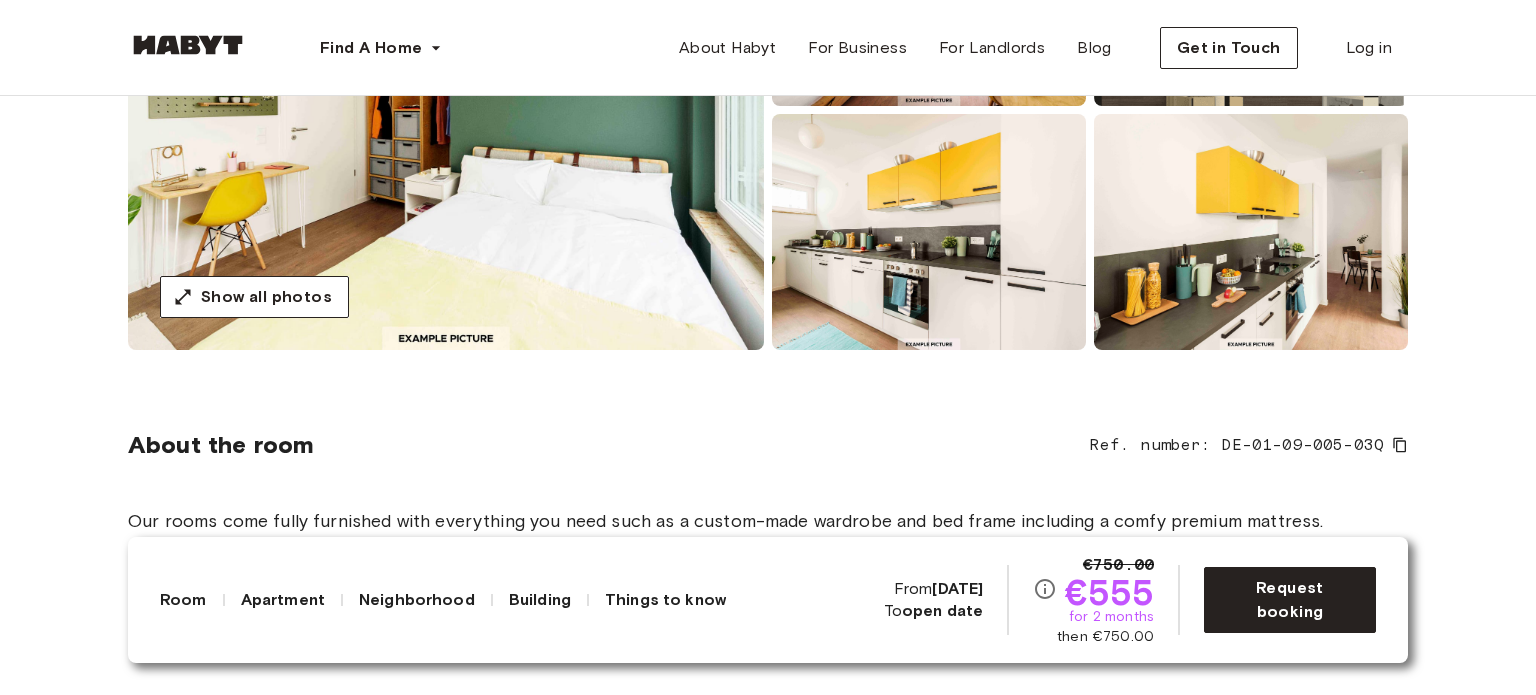 click at bounding box center (446, 110) 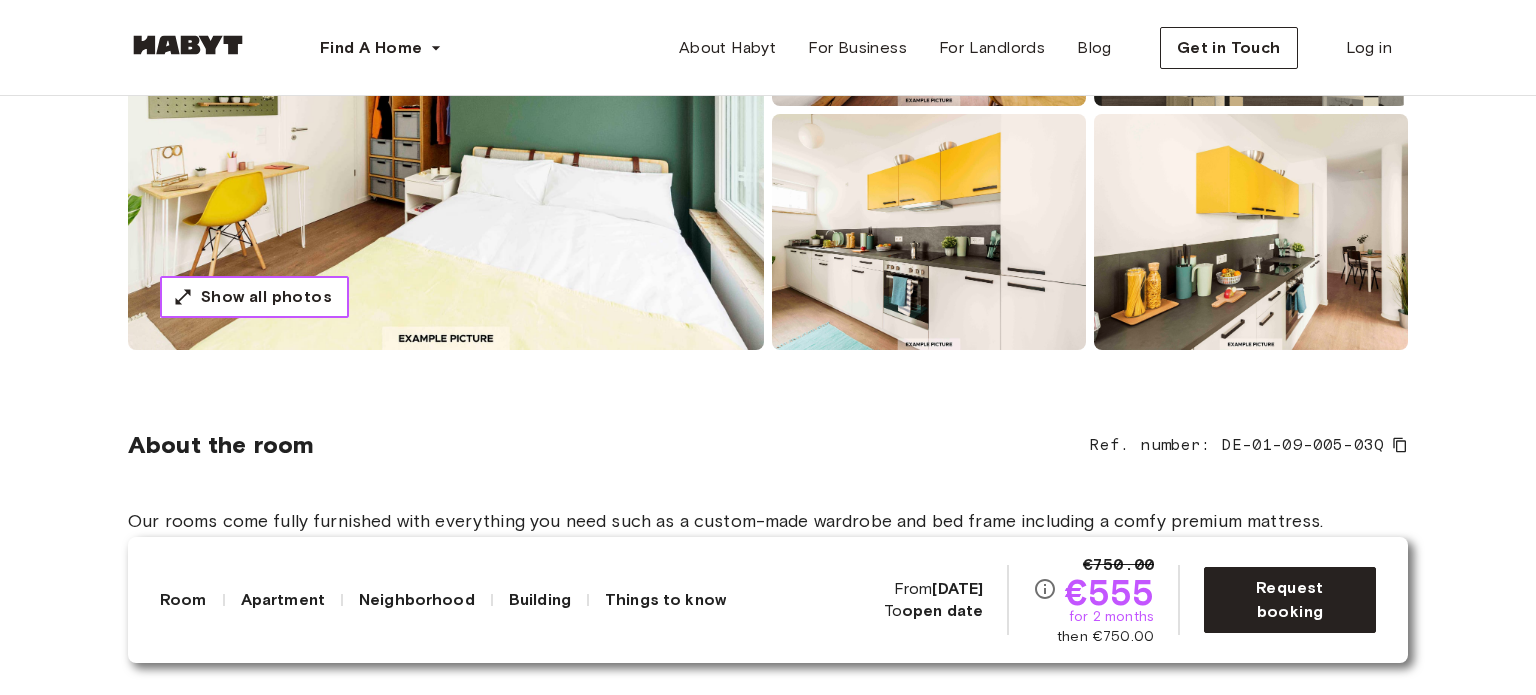 click on "Show all photos" at bounding box center [266, 297] 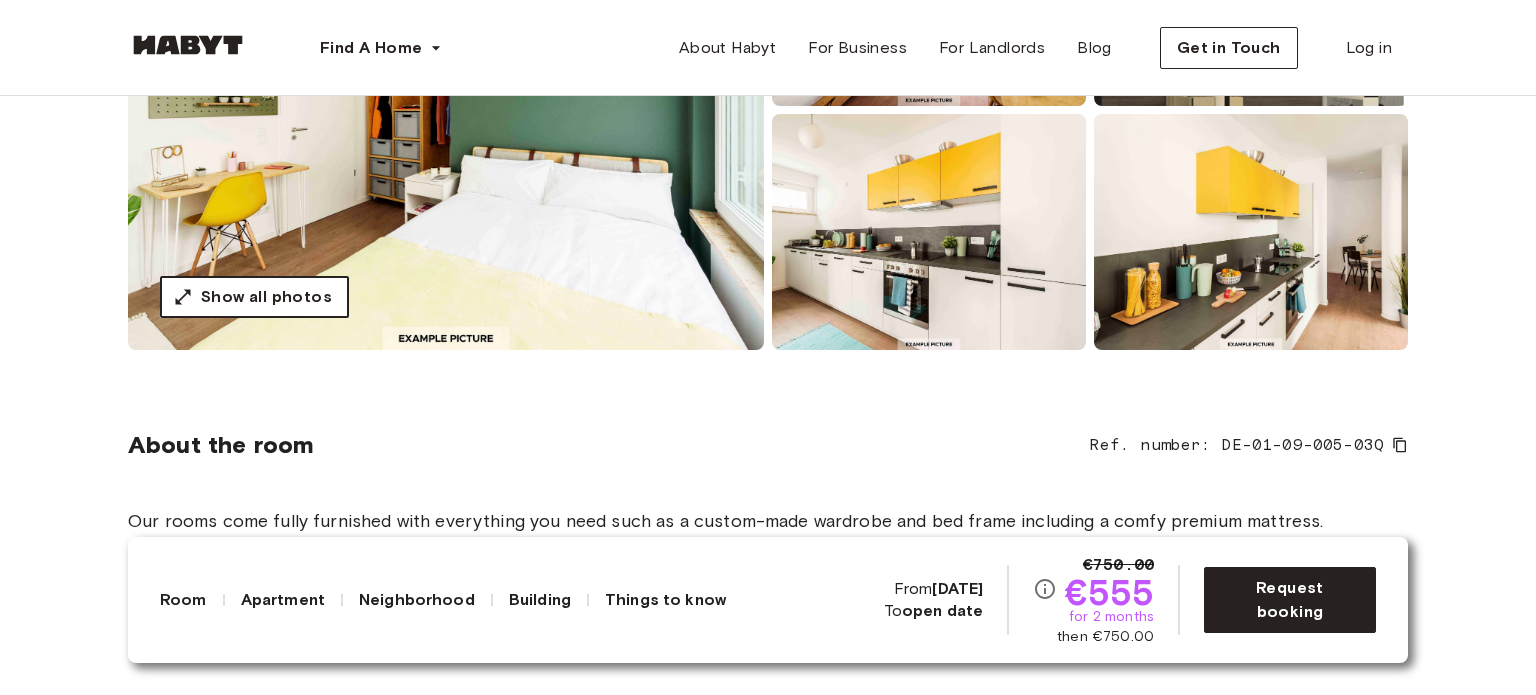 scroll, scrollTop: 400, scrollLeft: 0, axis: vertical 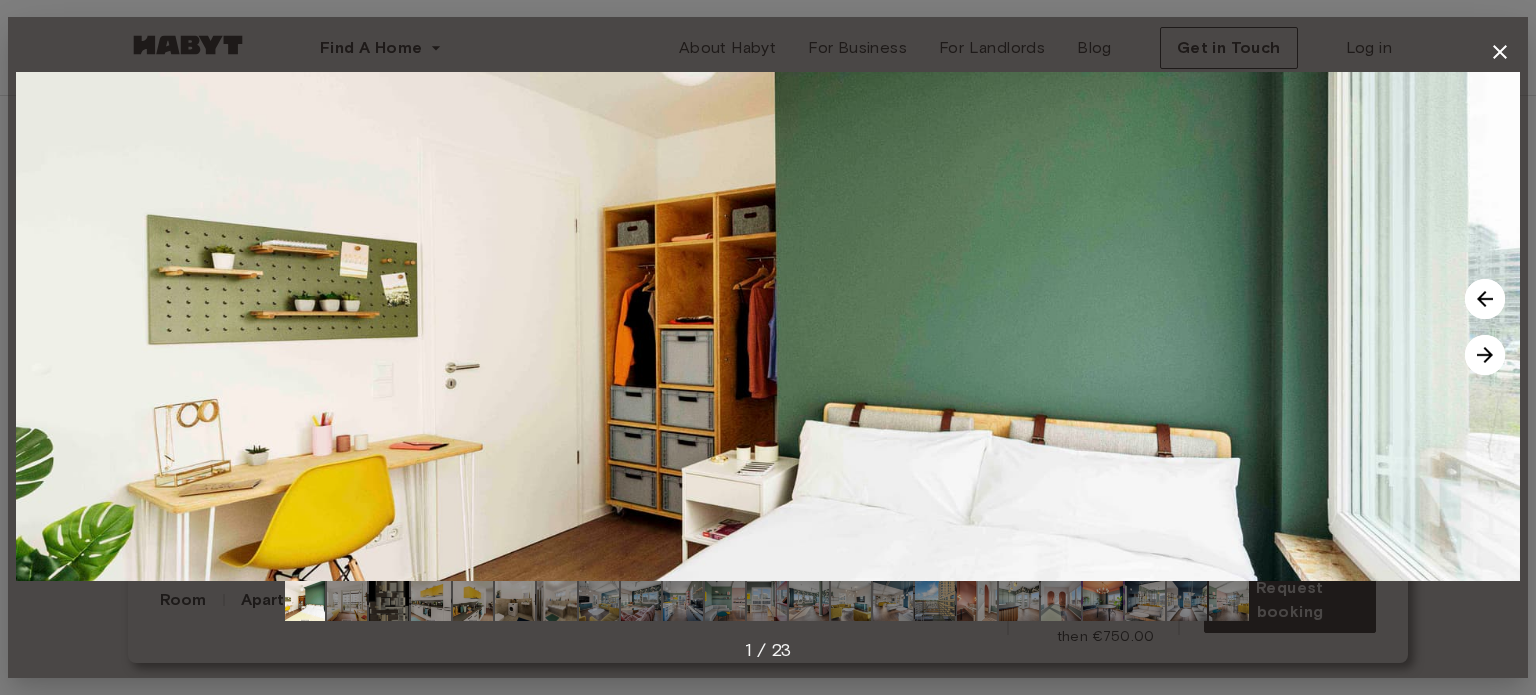 click at bounding box center (1485, 355) 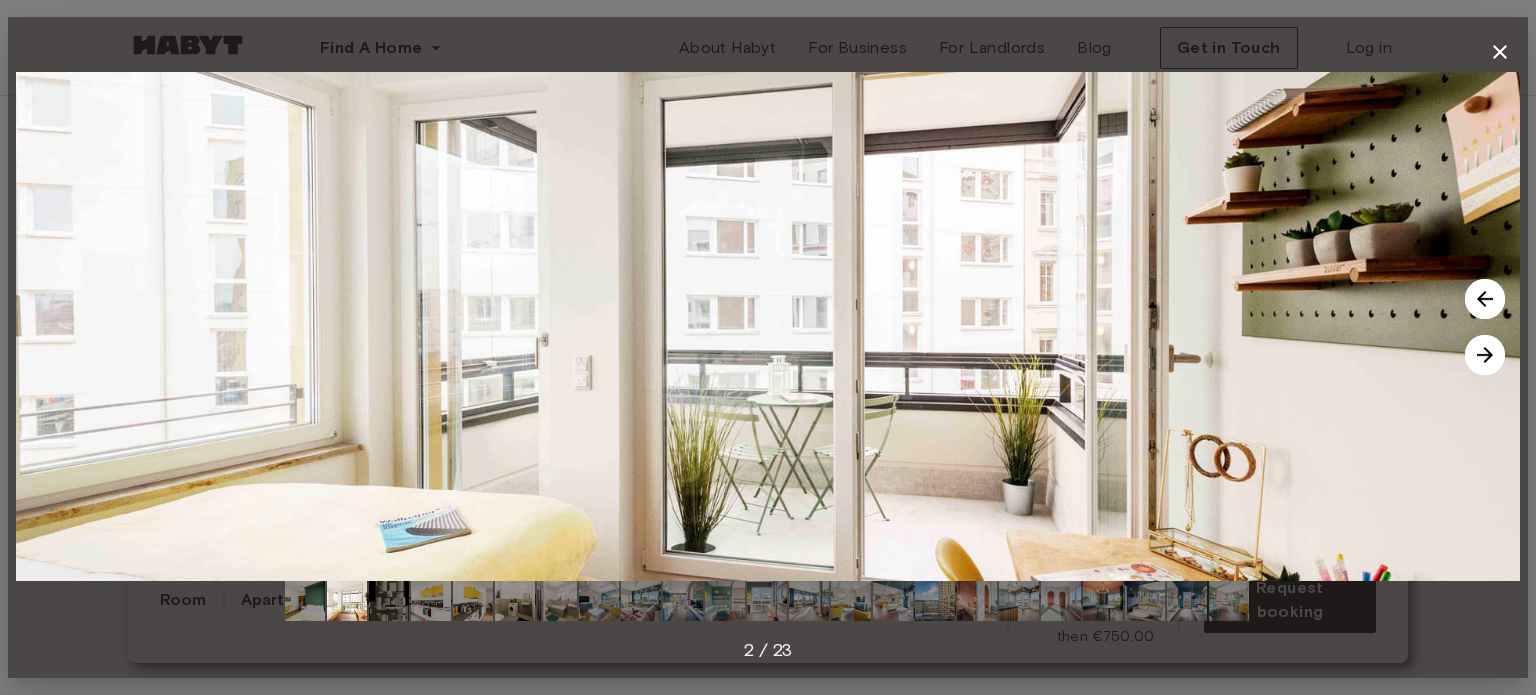 click at bounding box center (1485, 355) 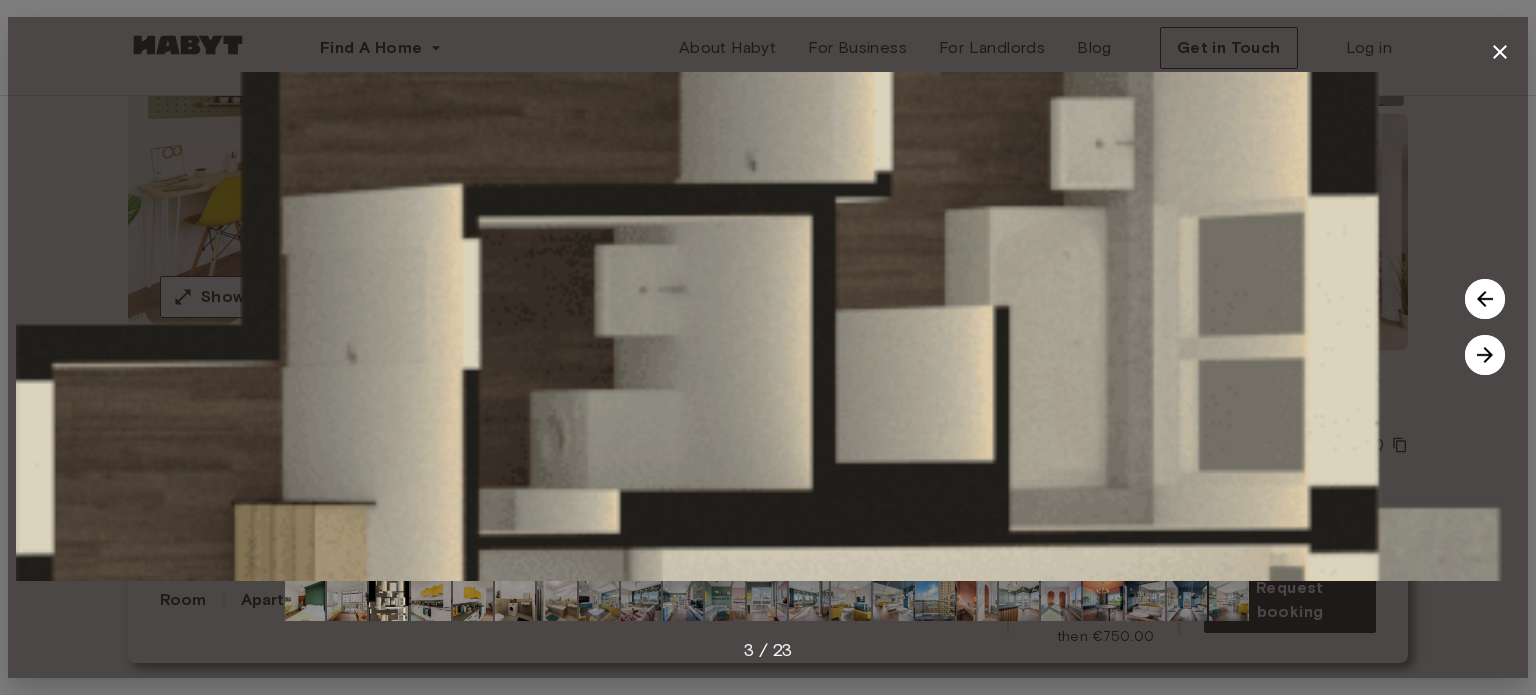 click at bounding box center (1485, 355) 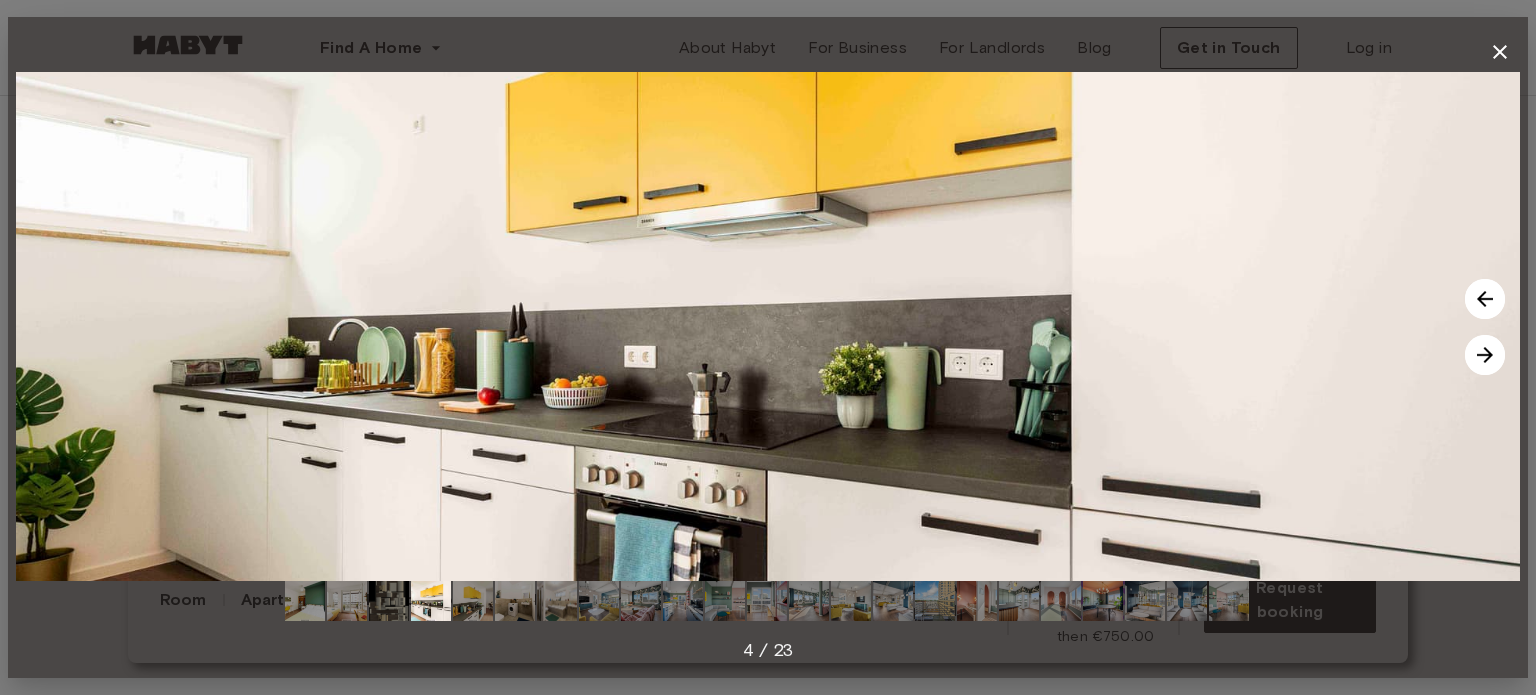click at bounding box center (1485, 355) 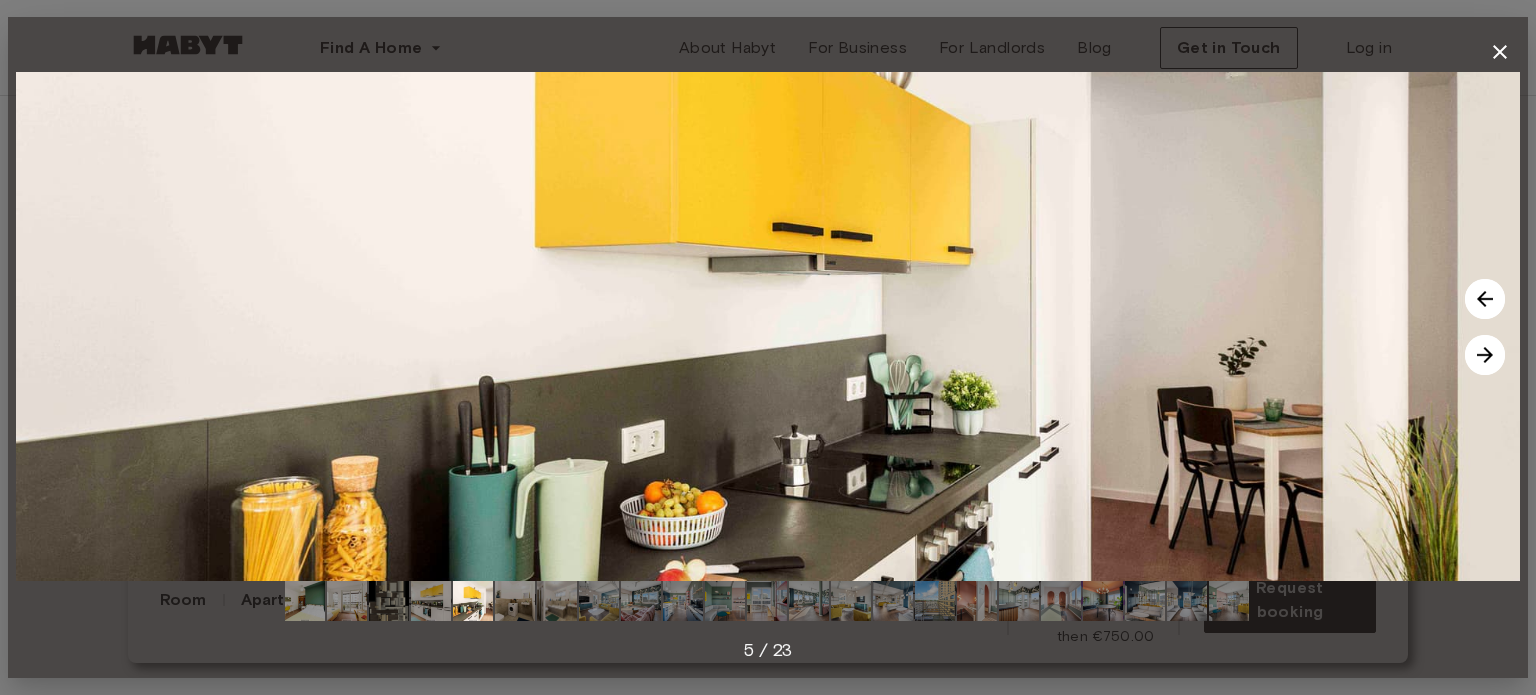 click at bounding box center [1485, 355] 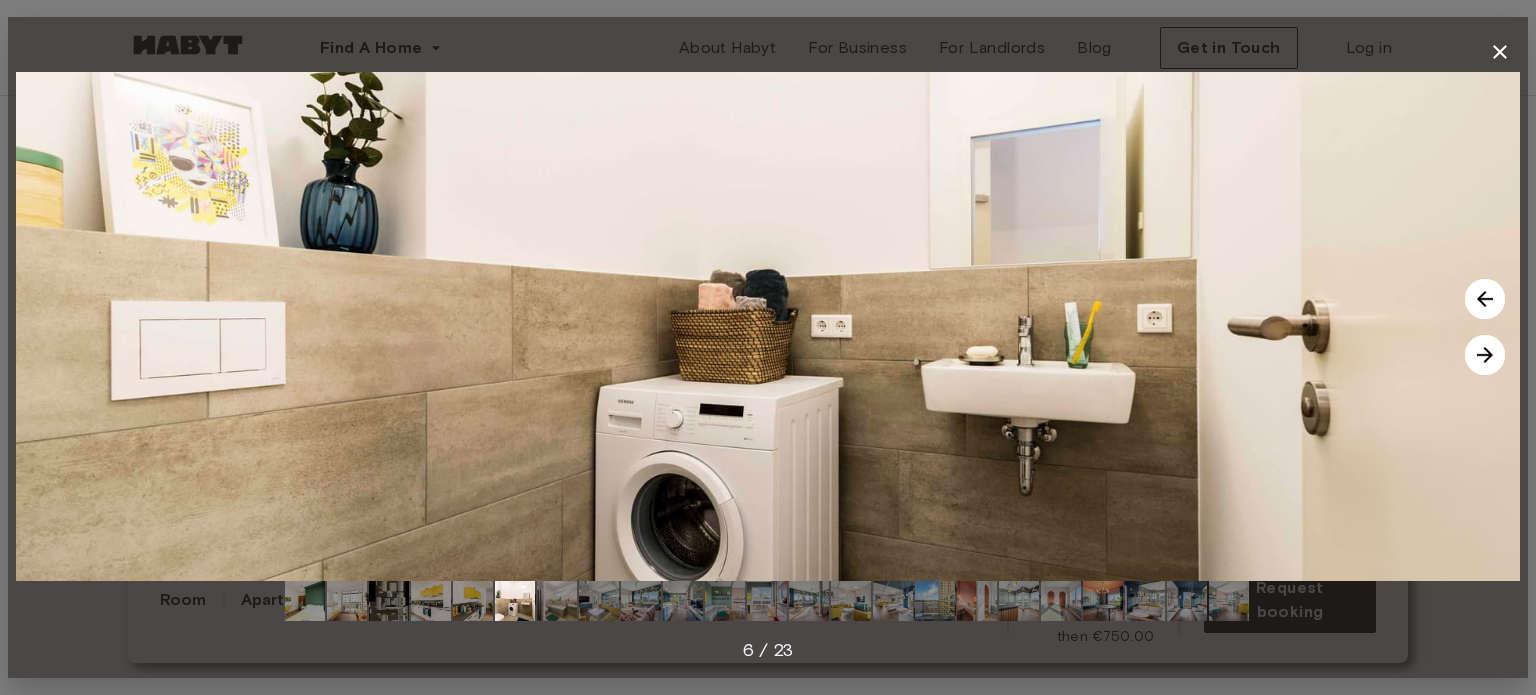 click at bounding box center (1485, 355) 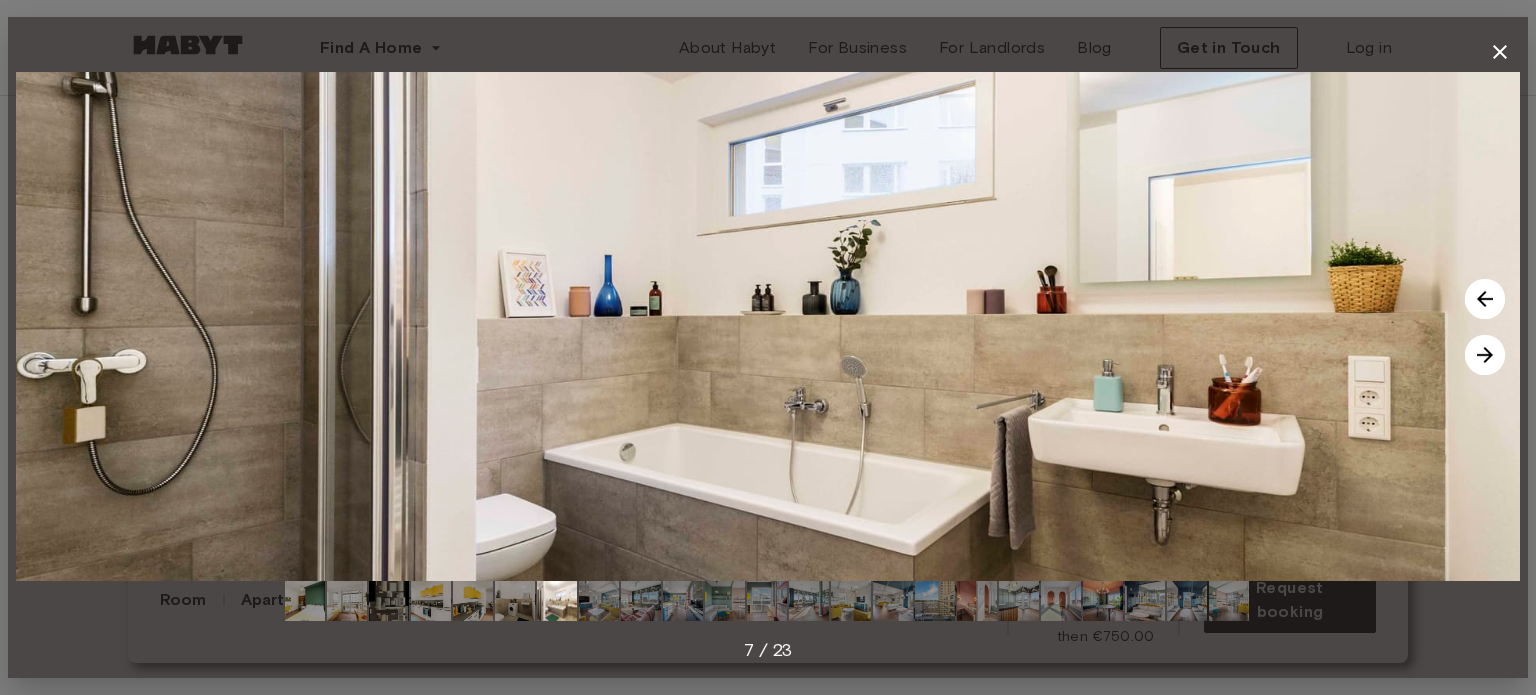 click at bounding box center (1485, 355) 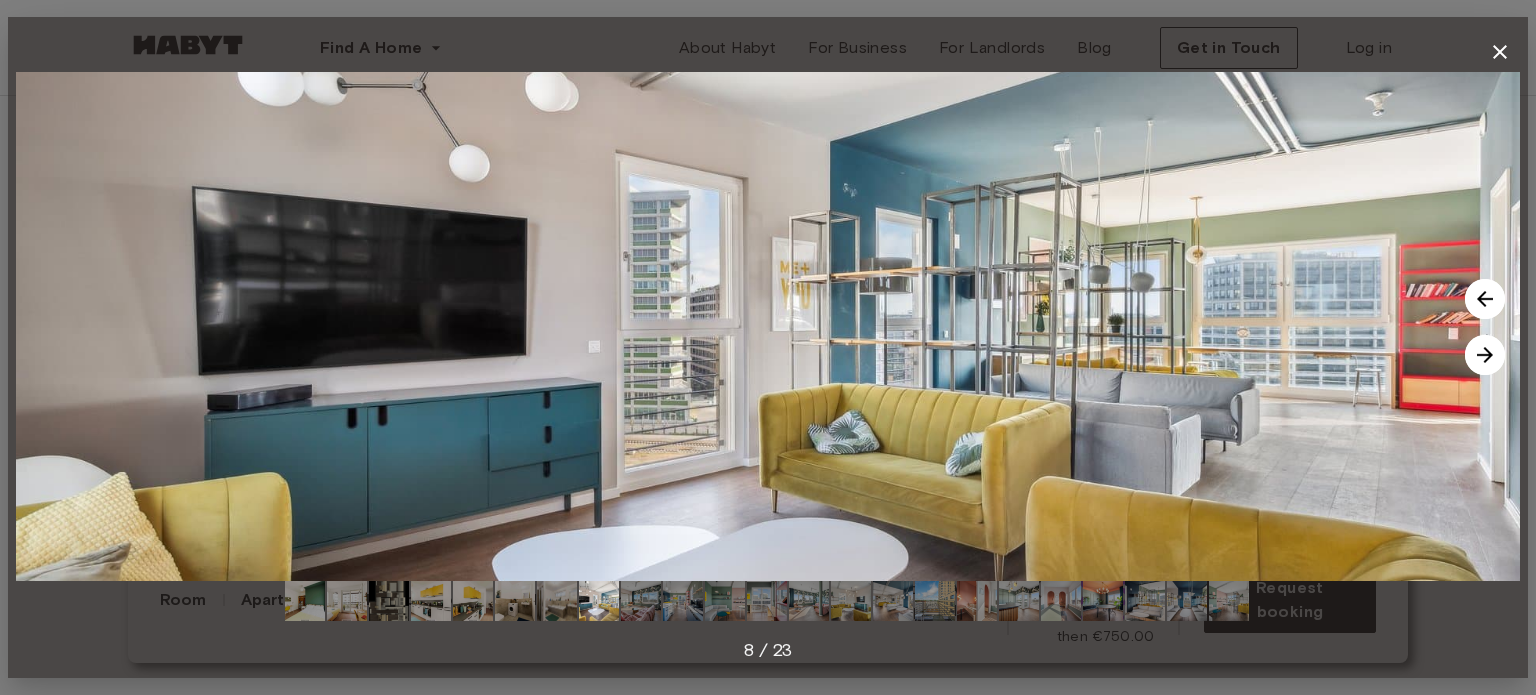 click at bounding box center (1485, 355) 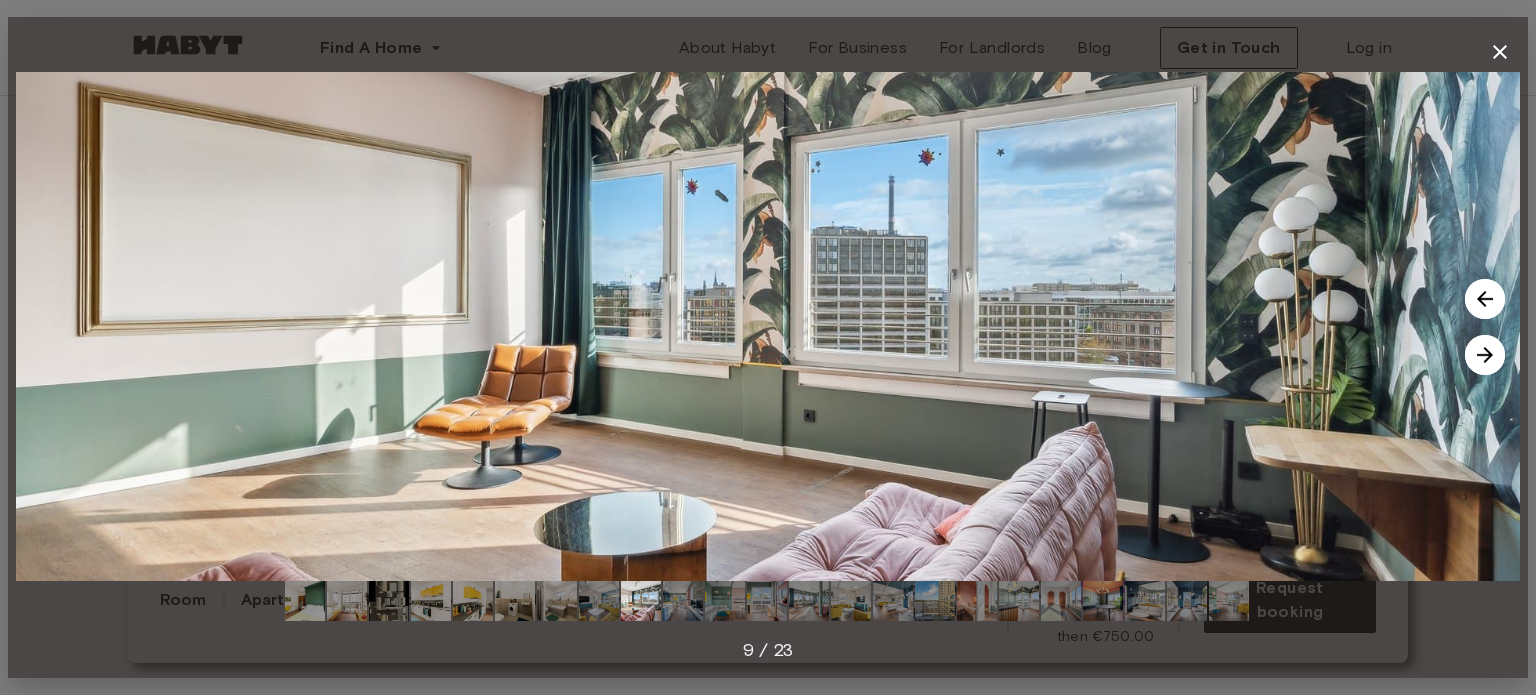 click at bounding box center [1485, 355] 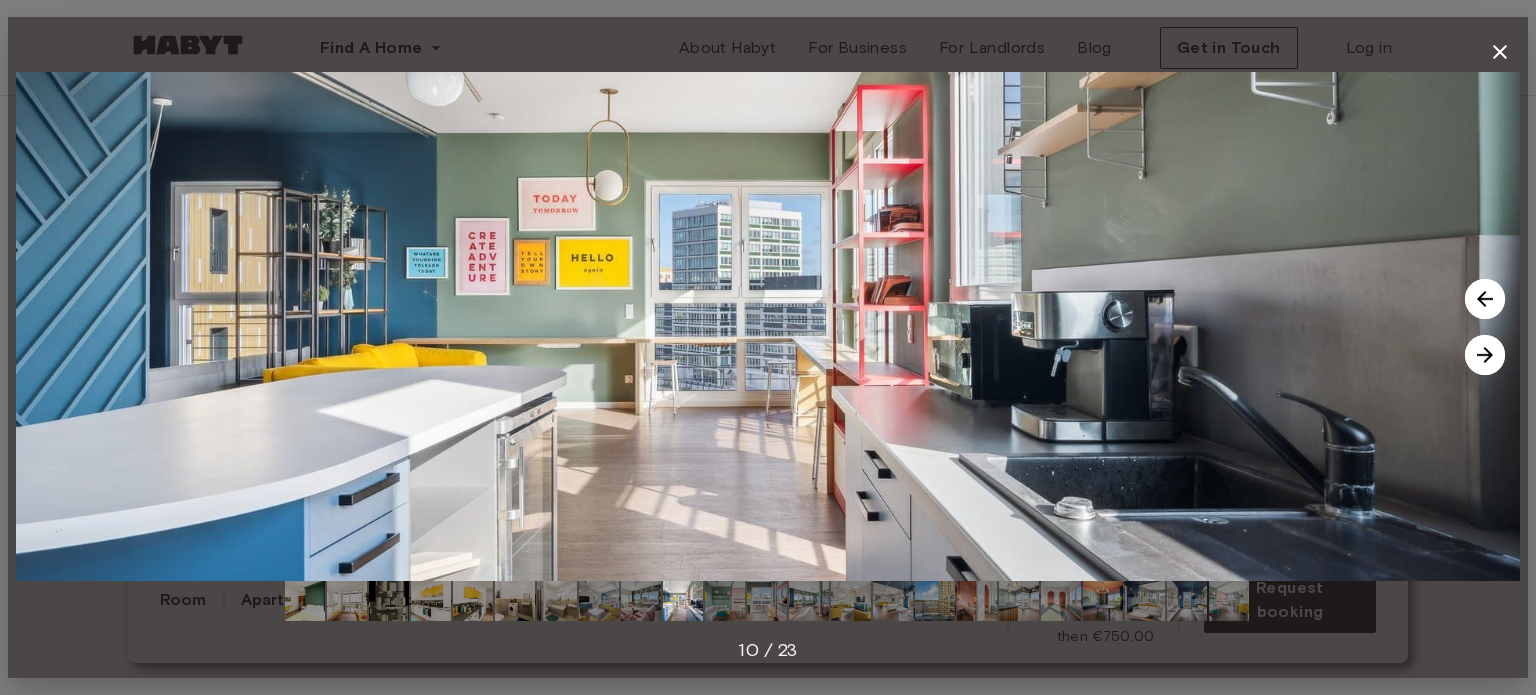 click at bounding box center (1485, 355) 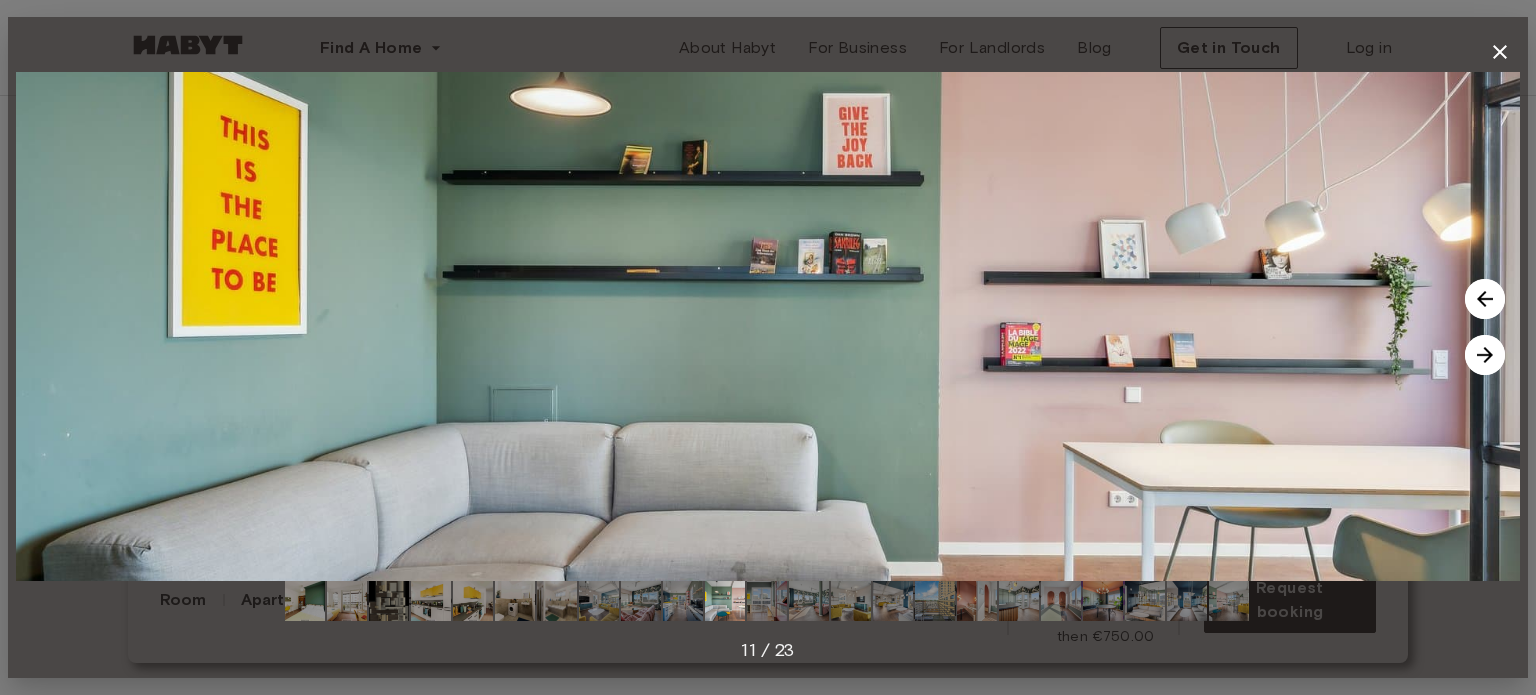 click at bounding box center [1485, 355] 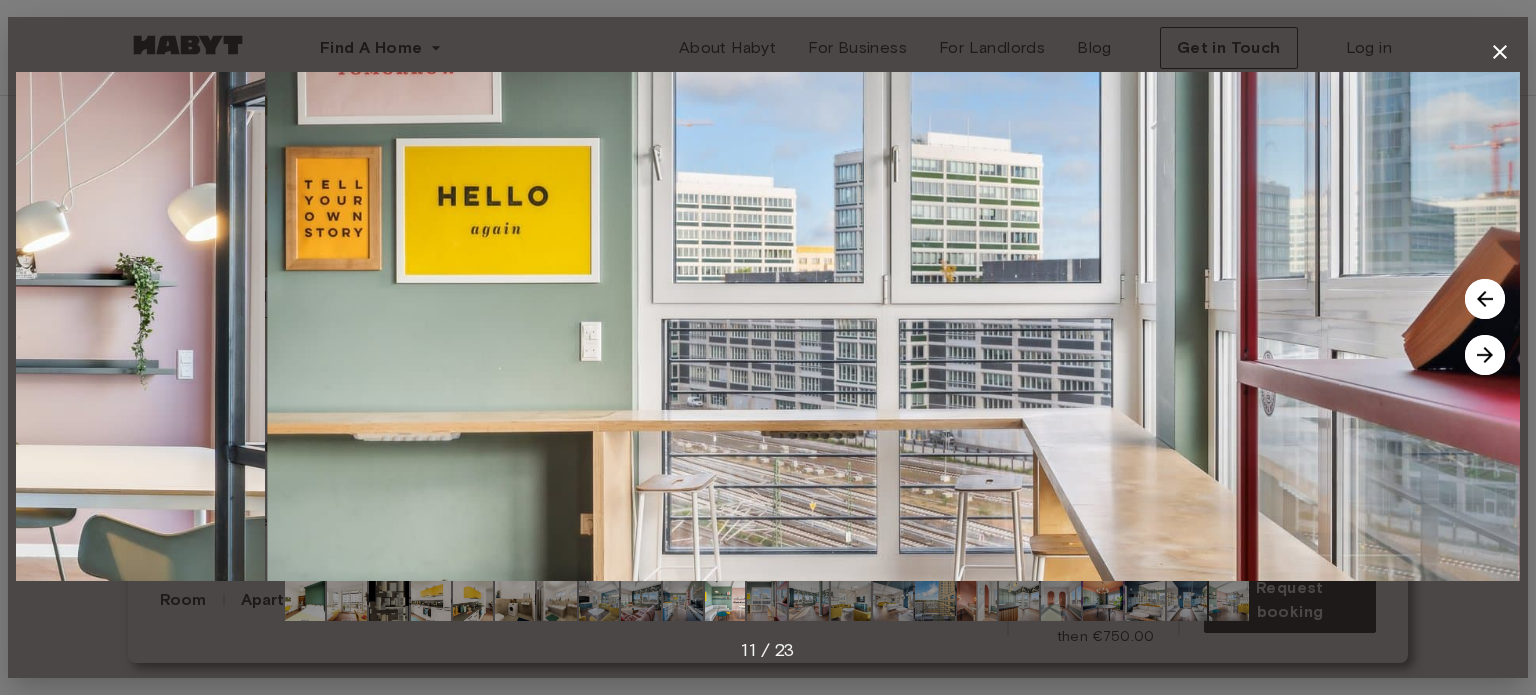 click at bounding box center [1485, 355] 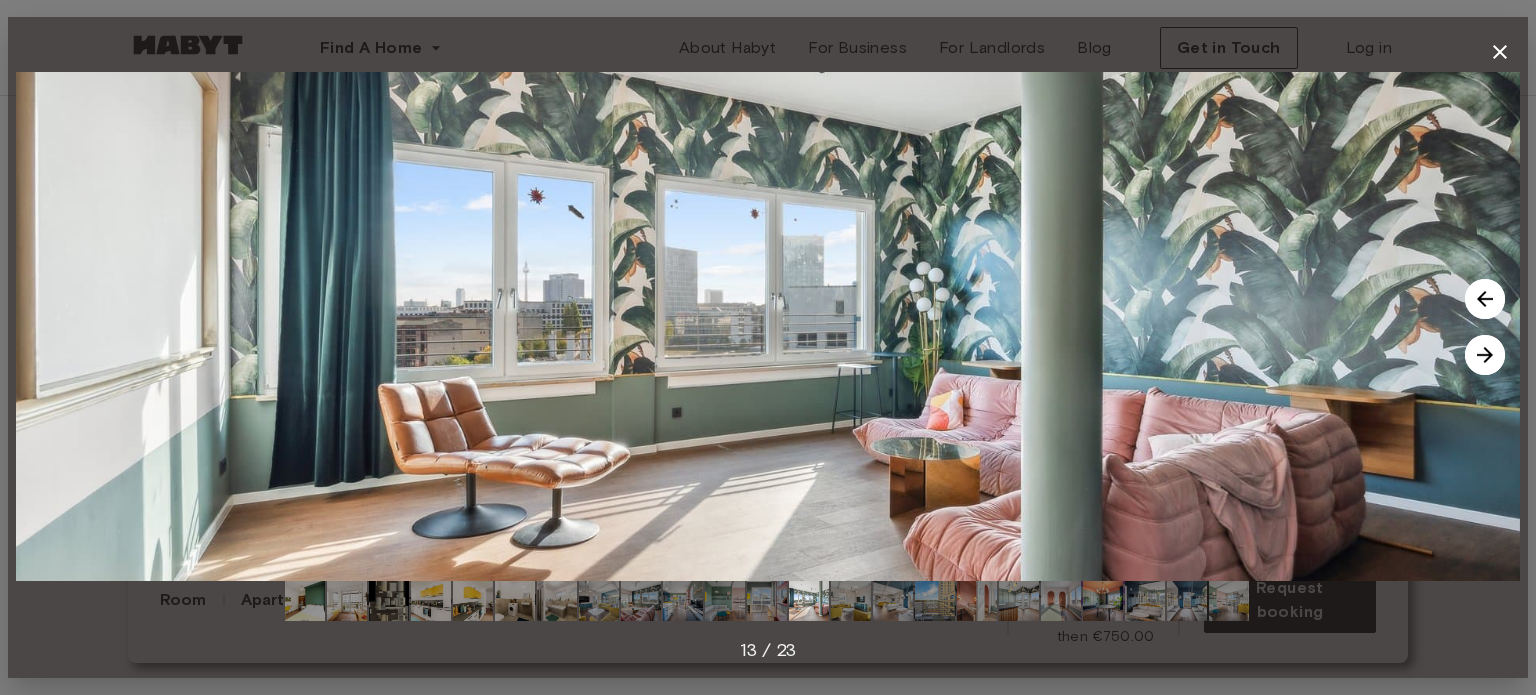 click at bounding box center [1485, 355] 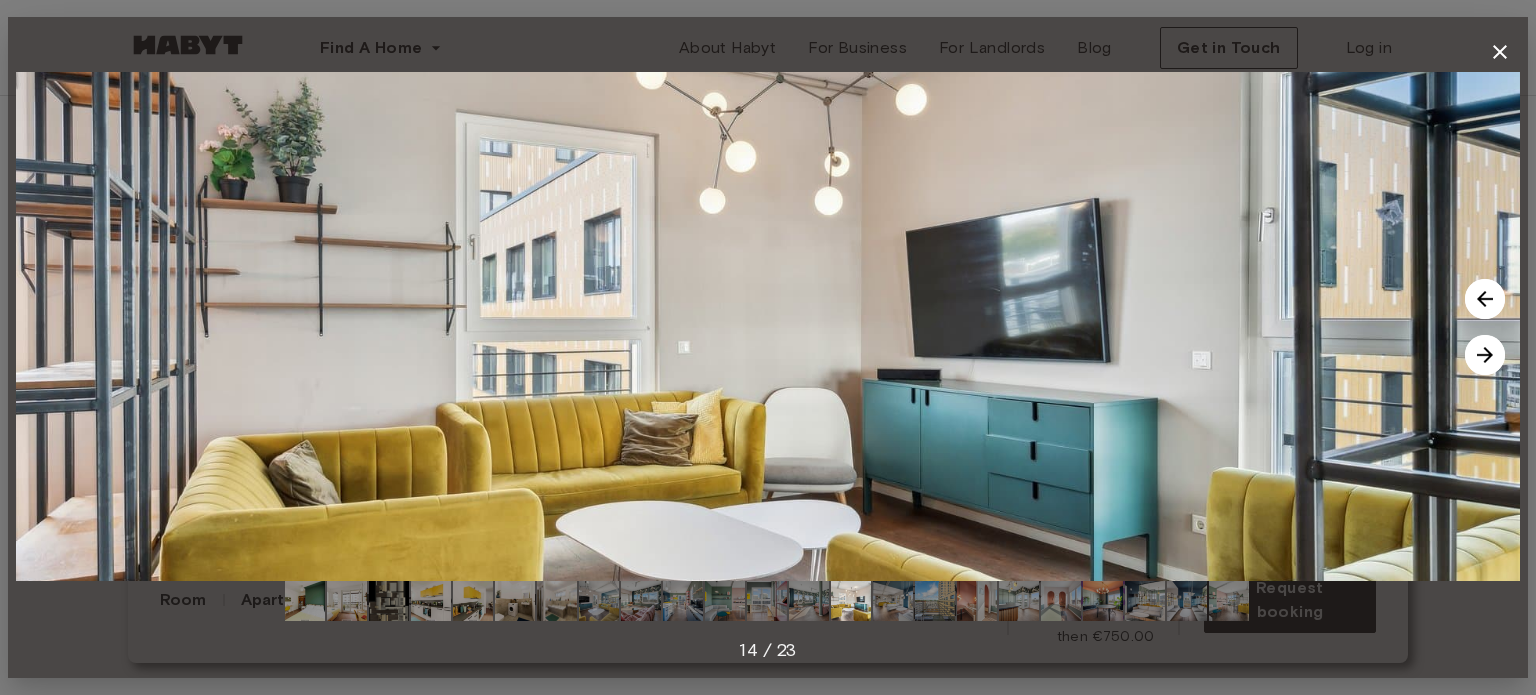 click at bounding box center [1485, 299] 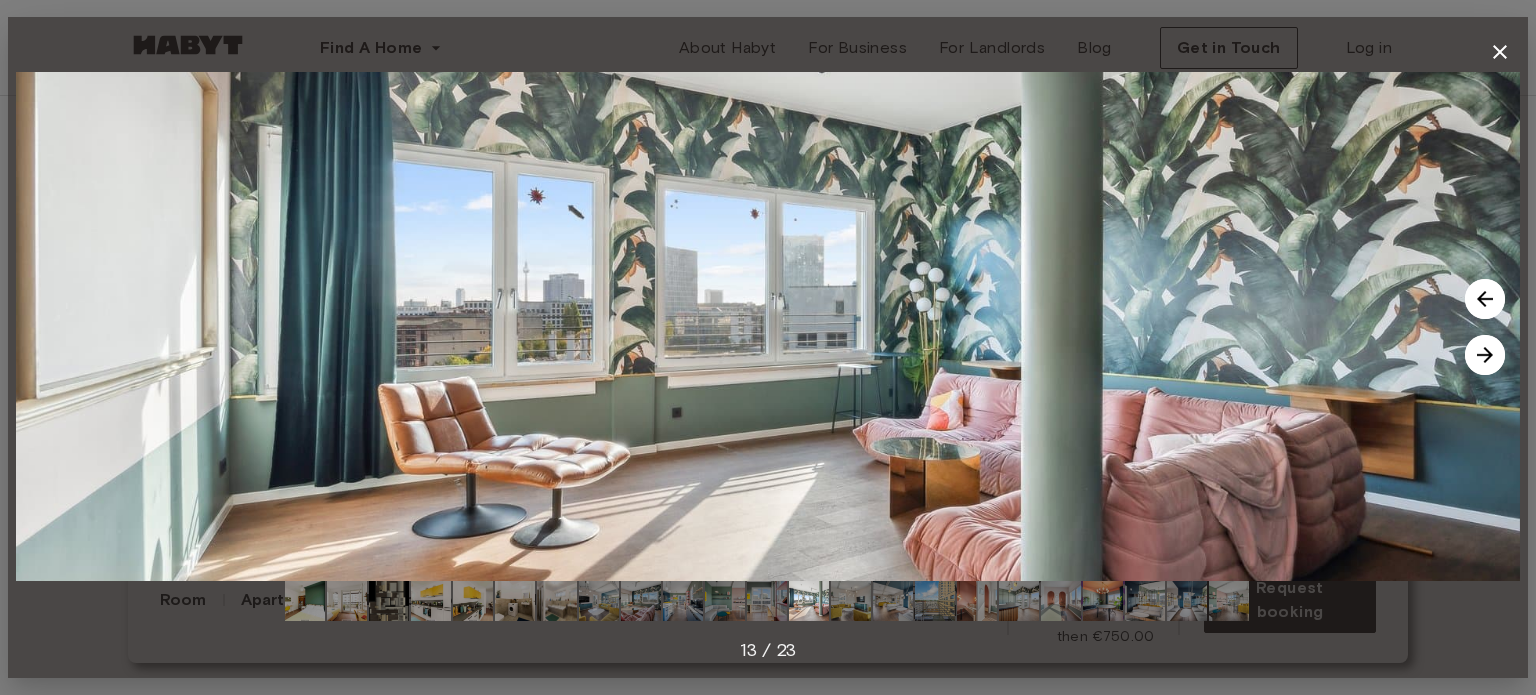 click at bounding box center [768, 326] 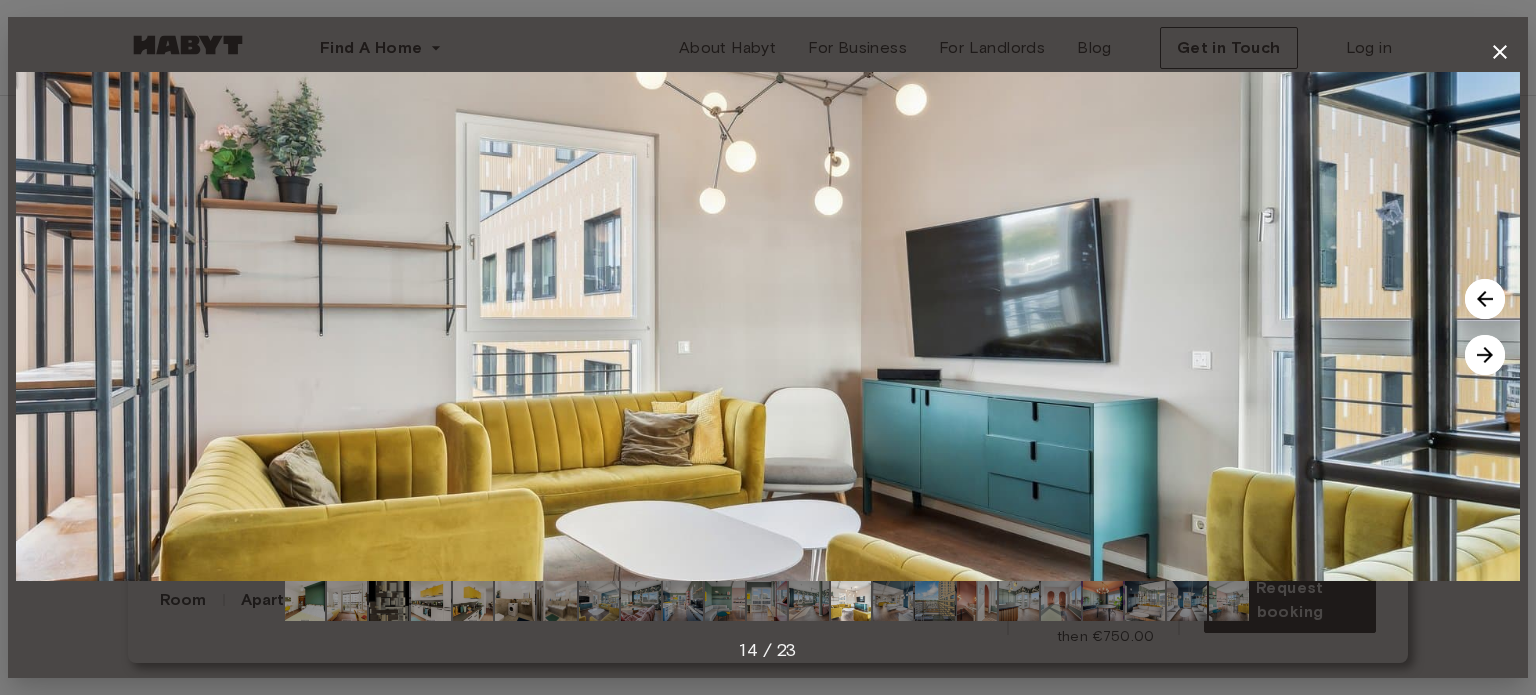 click at bounding box center (1485, 355) 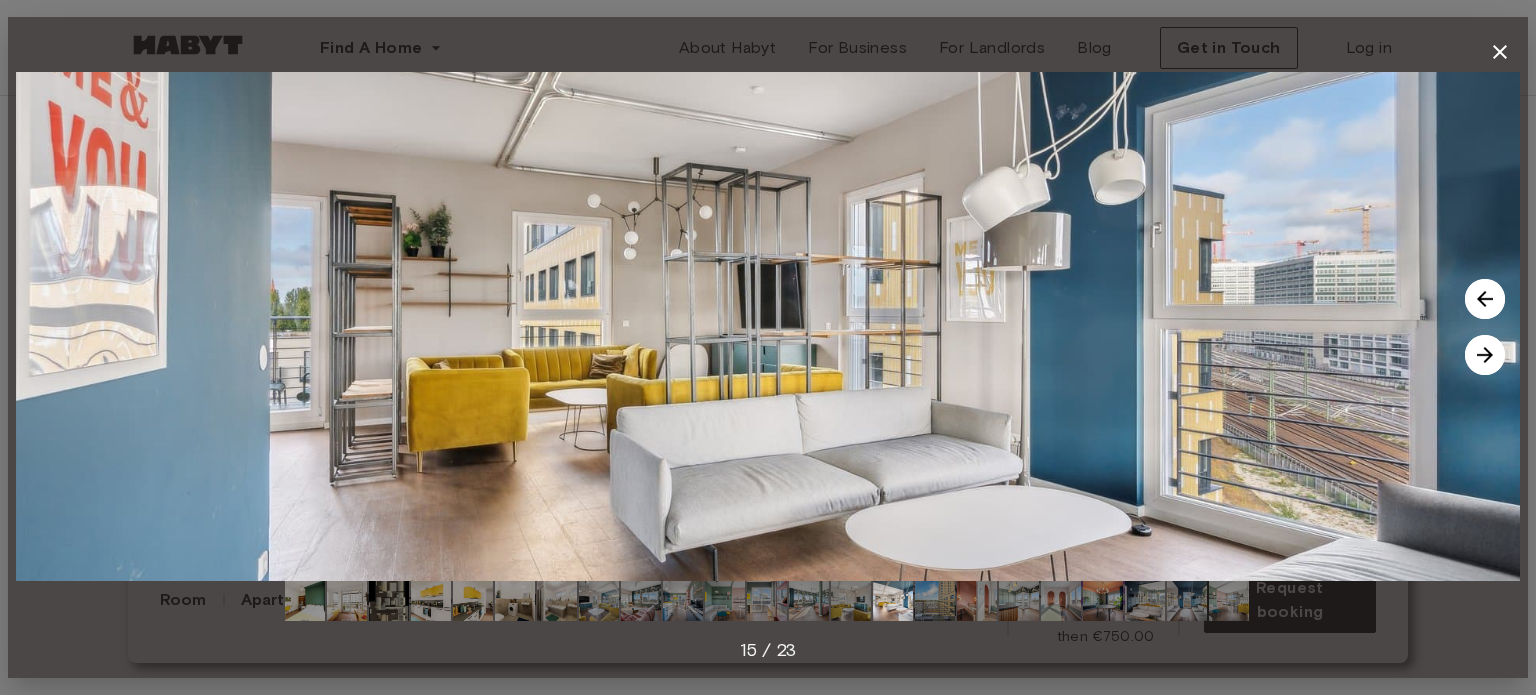 click at bounding box center (1485, 355) 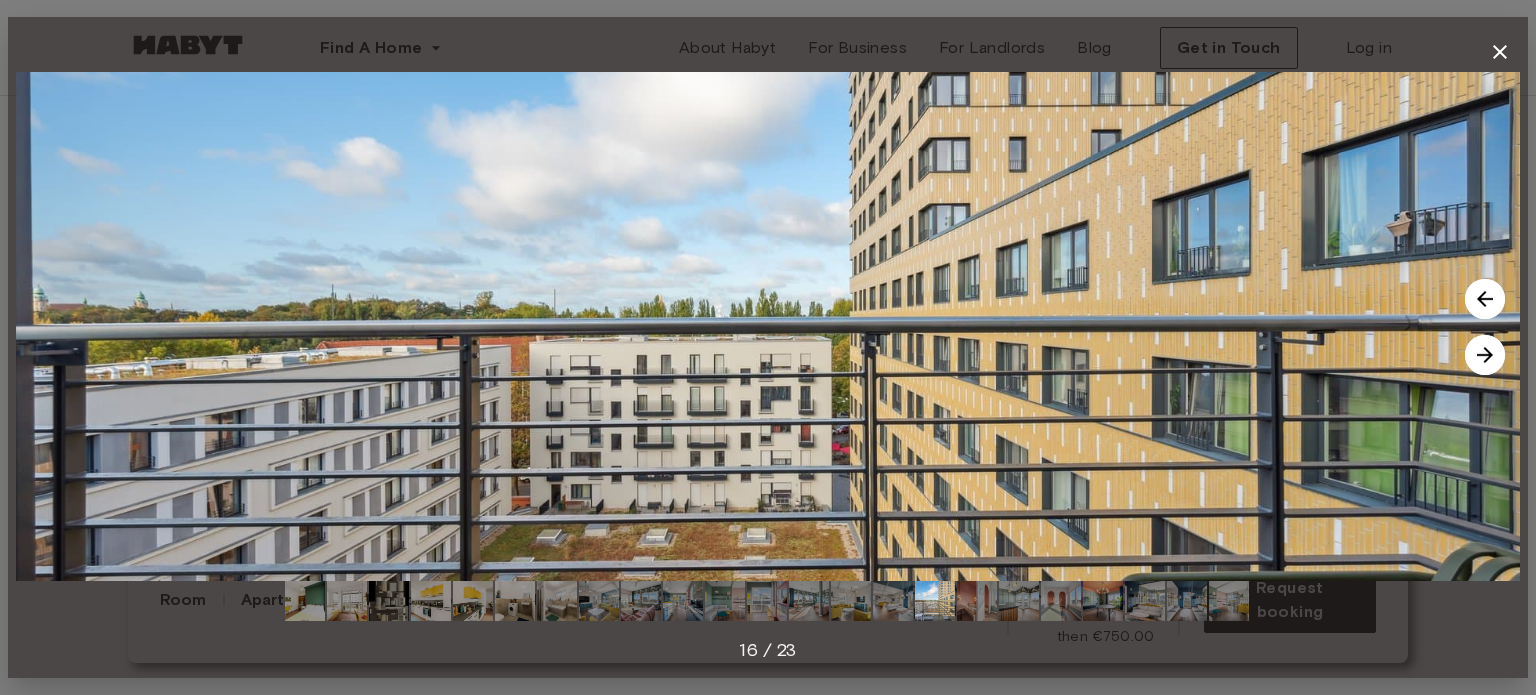 click at bounding box center [1485, 355] 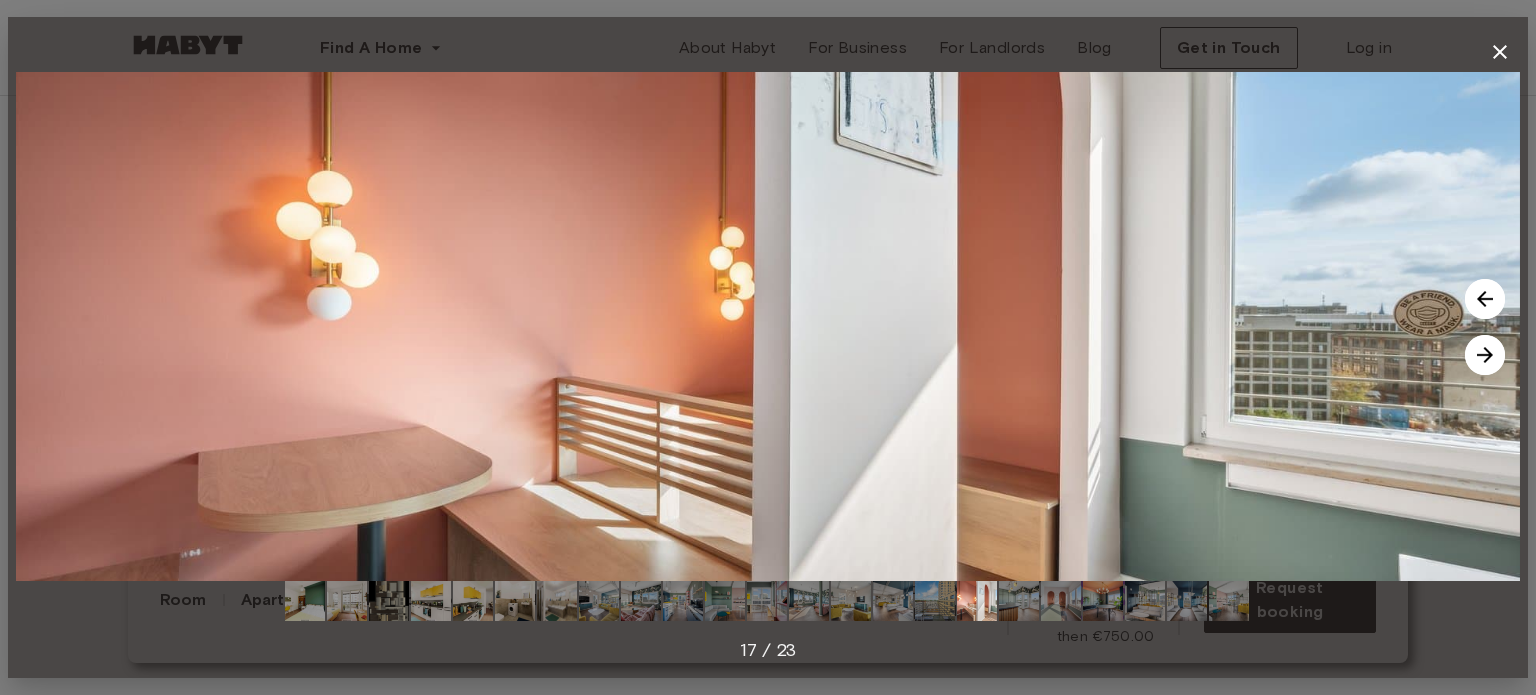 click at bounding box center [1485, 355] 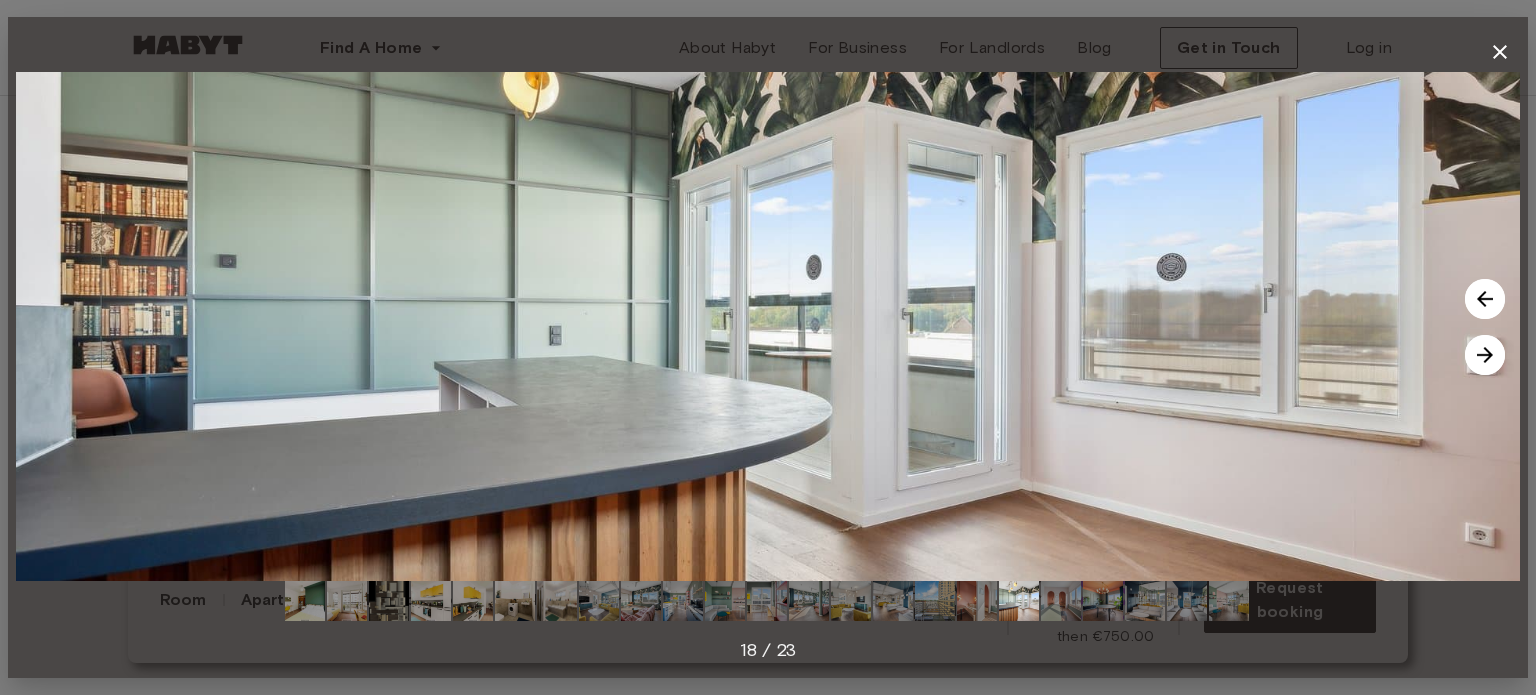 click at bounding box center [1485, 355] 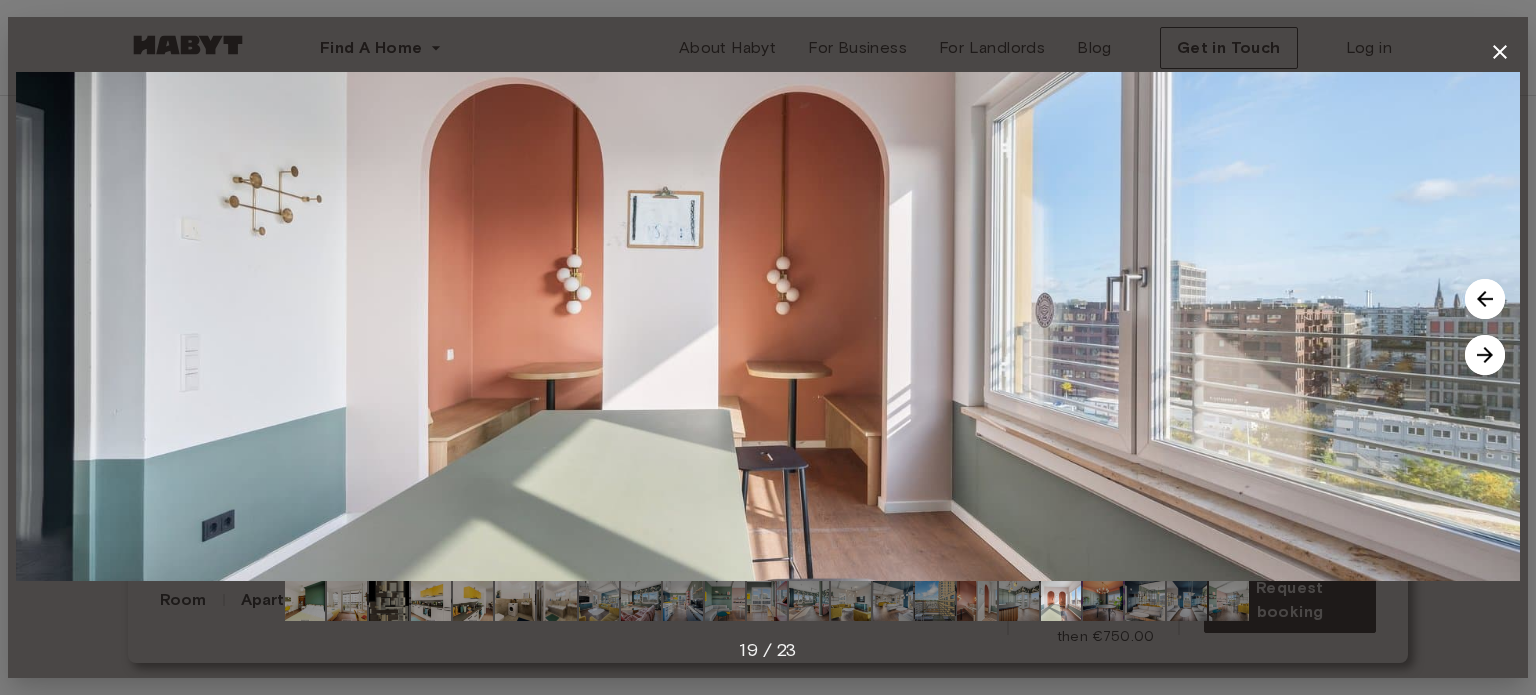 click at bounding box center (1485, 355) 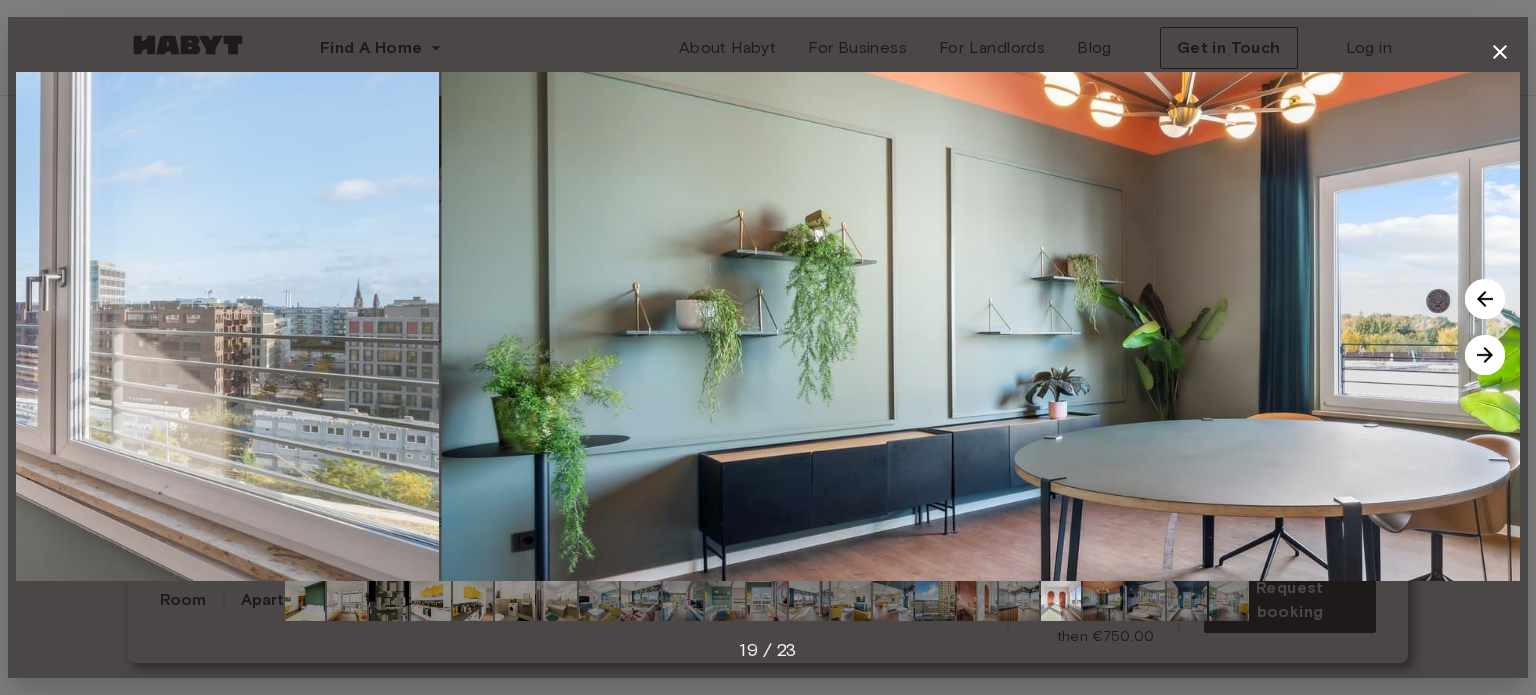 click at bounding box center [1485, 355] 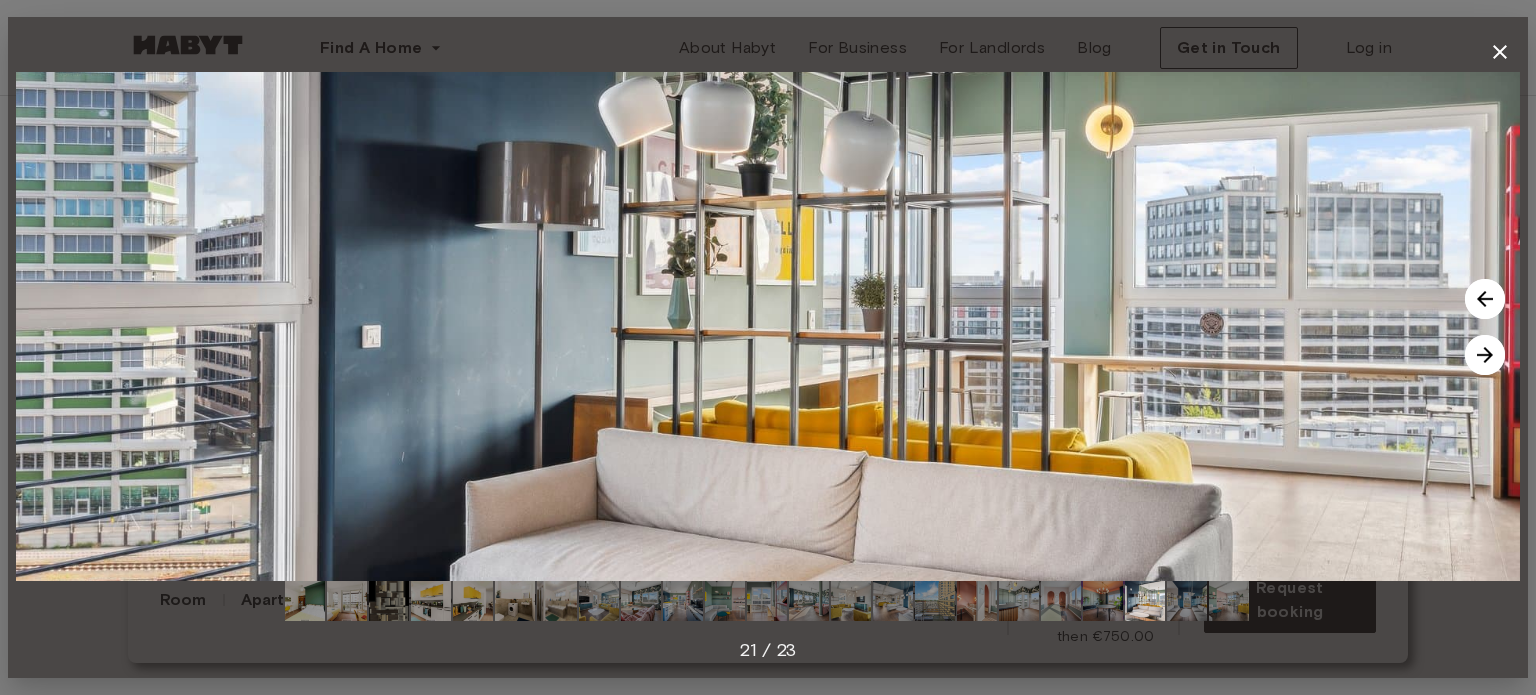 click at bounding box center [1485, 355] 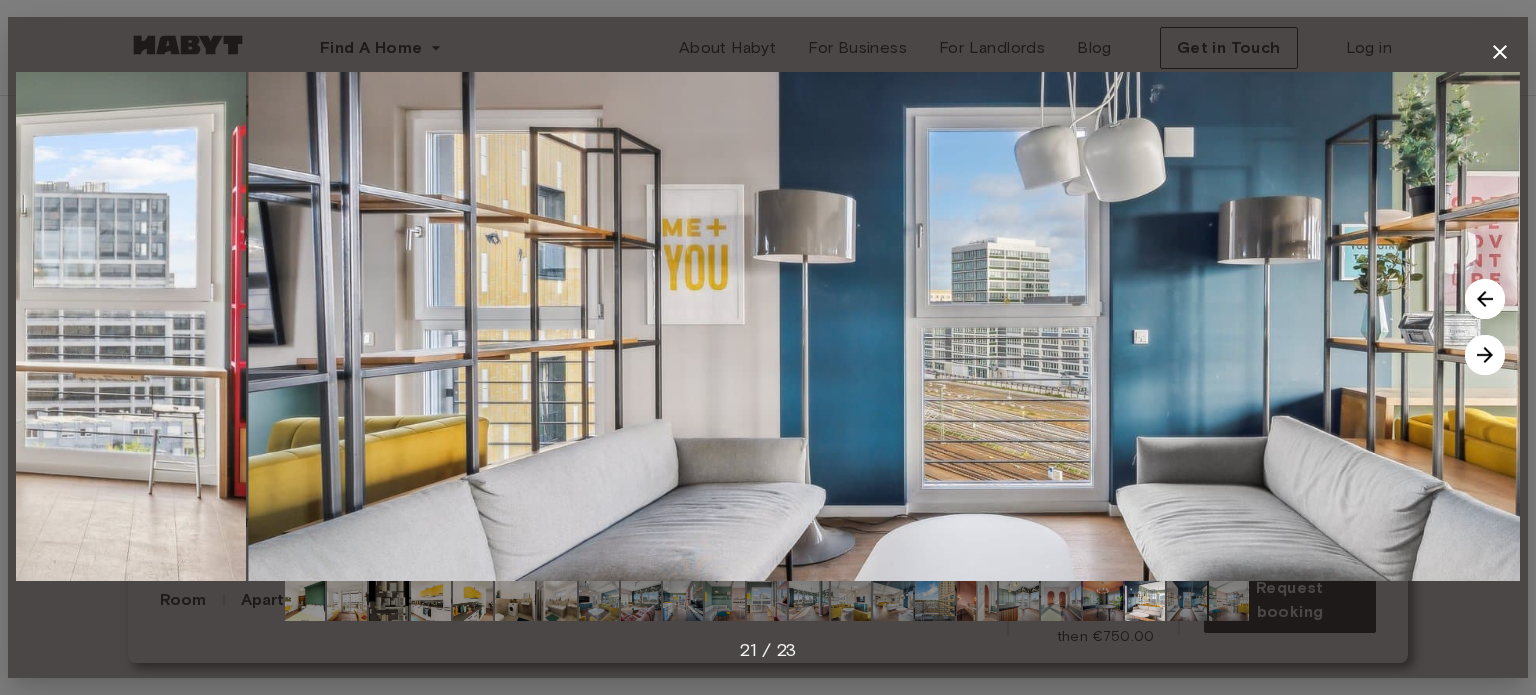 click at bounding box center (1485, 355) 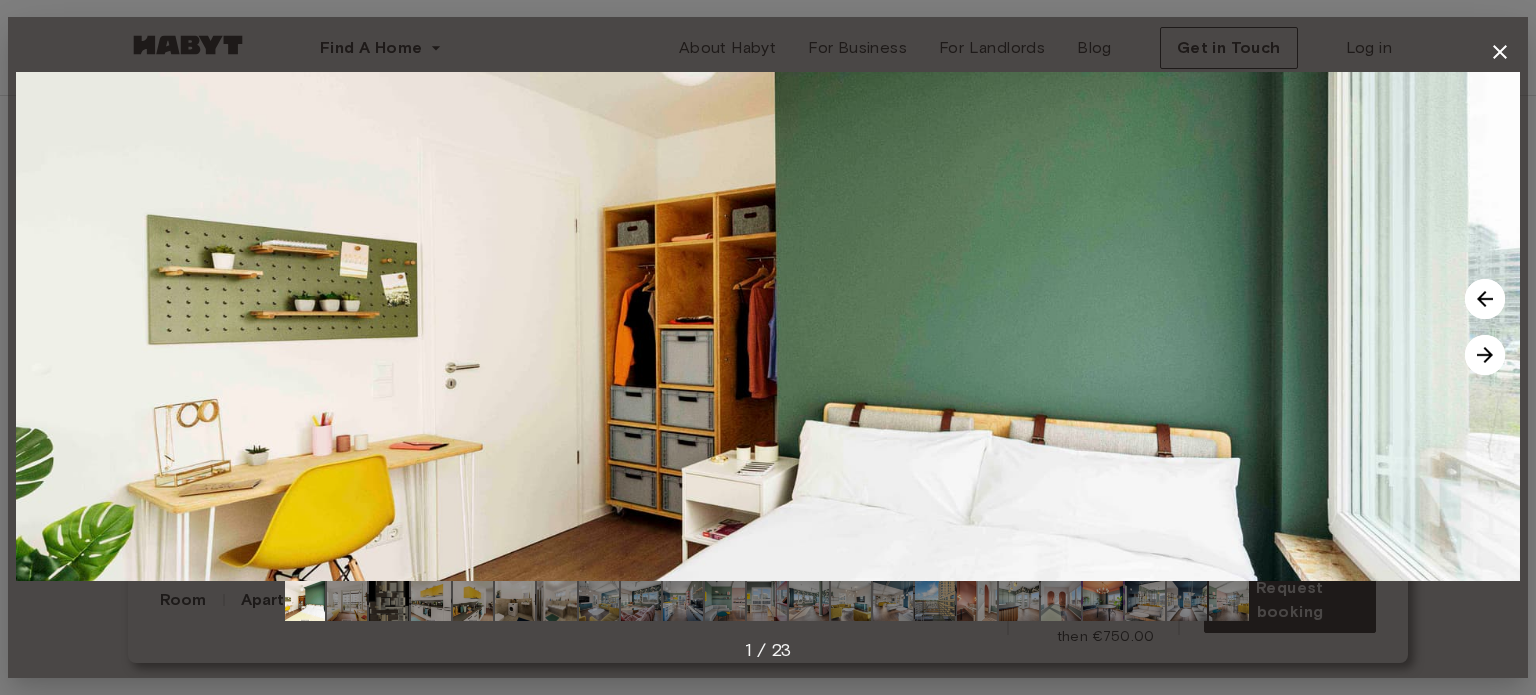 click 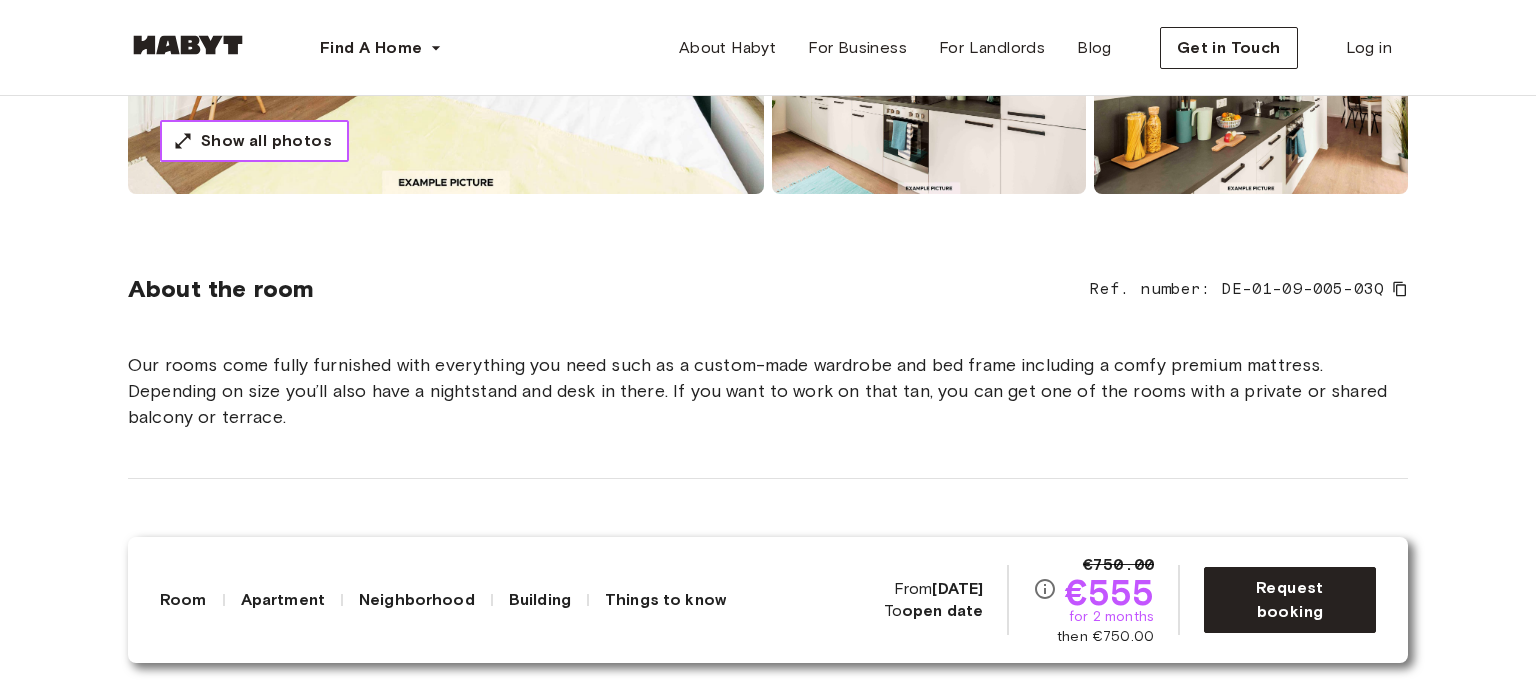 scroll, scrollTop: 0, scrollLeft: 0, axis: both 